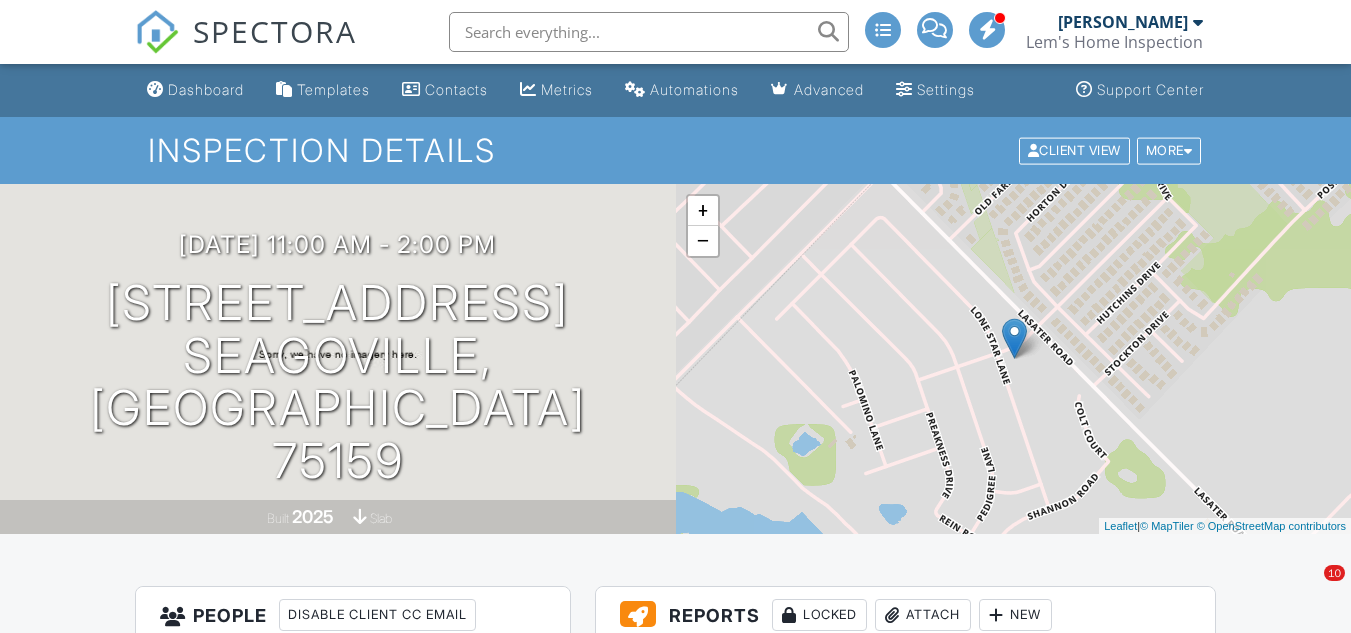 scroll, scrollTop: 0, scrollLeft: 0, axis: both 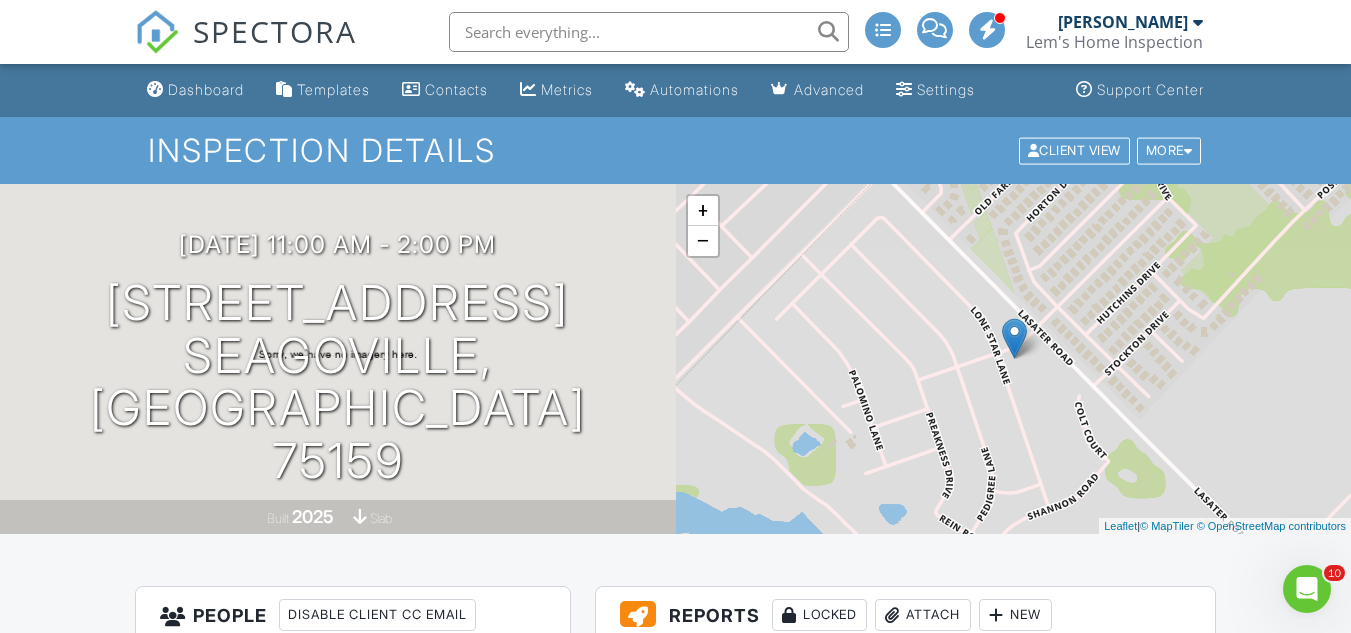 click on "[PERSON_NAME]" at bounding box center [1123, 22] 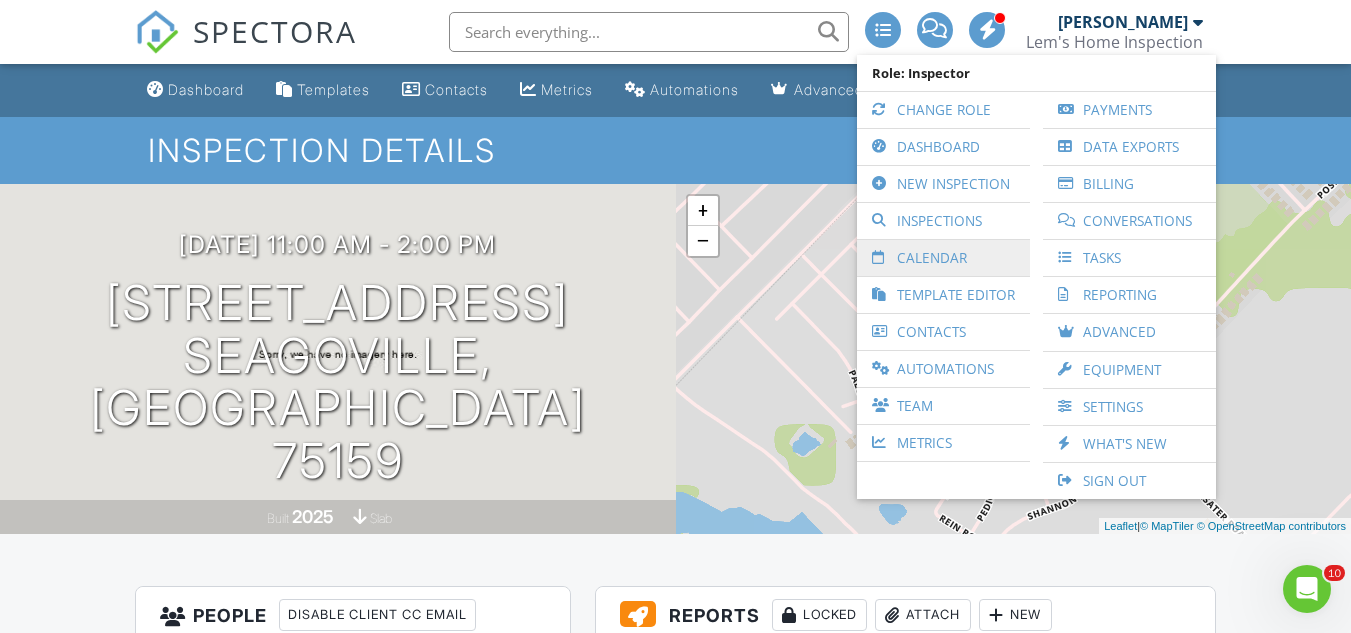 click on "Calendar" at bounding box center (943, 258) 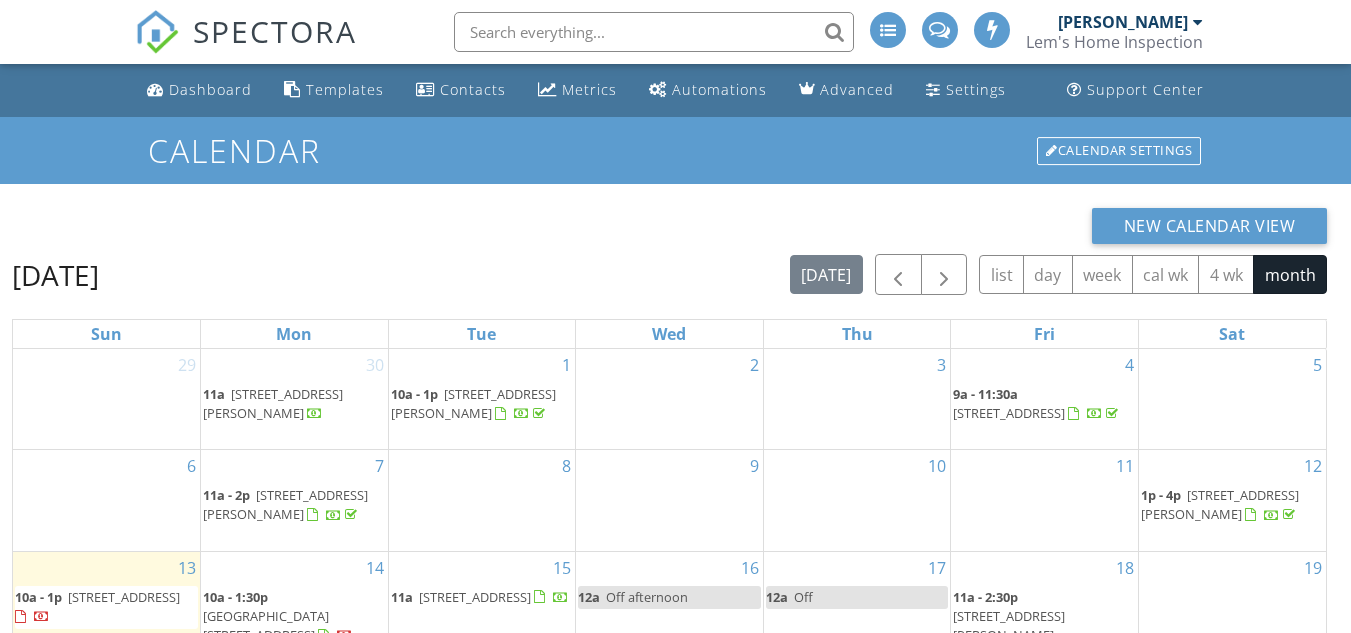 scroll, scrollTop: 111, scrollLeft: 0, axis: vertical 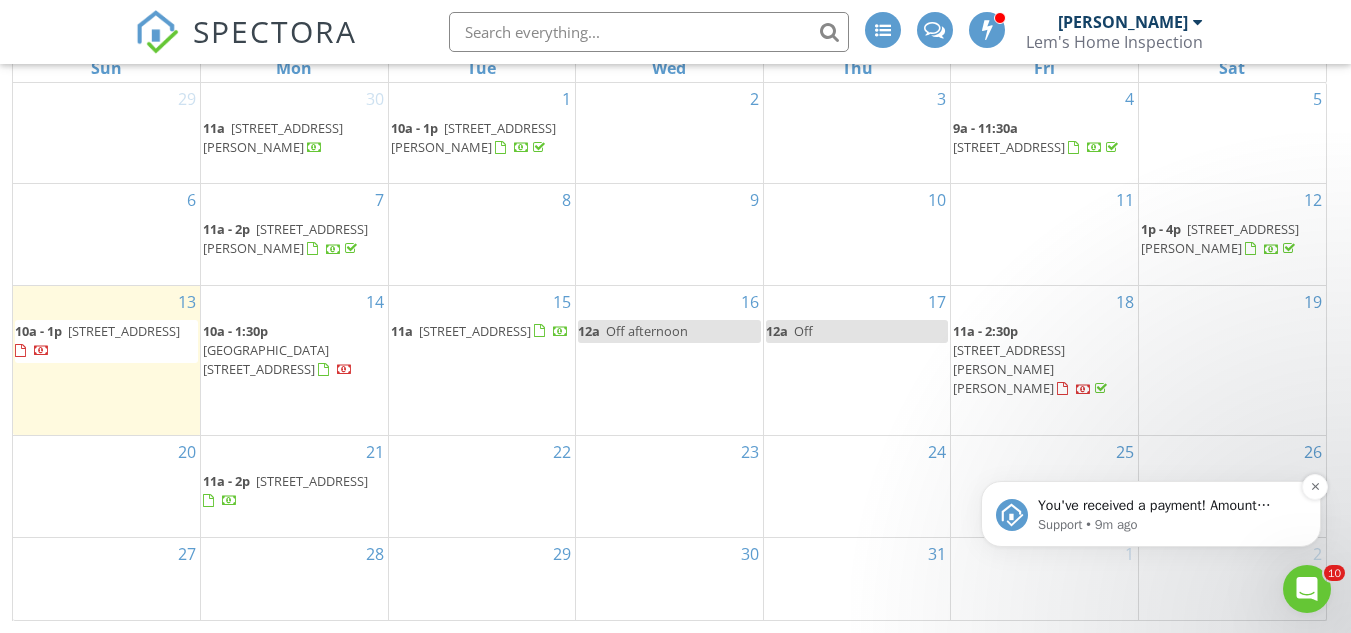 click on "You've received a payment!  Amount  $400.00  Fee  $0.00  Net  $400.00  Transaction #  pi_3RkZM0K7snlDGpRF1i9qaEXy  Inspection  2219 Lone Star Ln, Seagoville, TX 75159 Payouts to your bank or debit card occur on a daily basis. Each payment usually takes two business days to process. You can view your pending payout amount here. If you have any questions reach out on our chat bubble at app.spectora.com." at bounding box center [1167, 506] 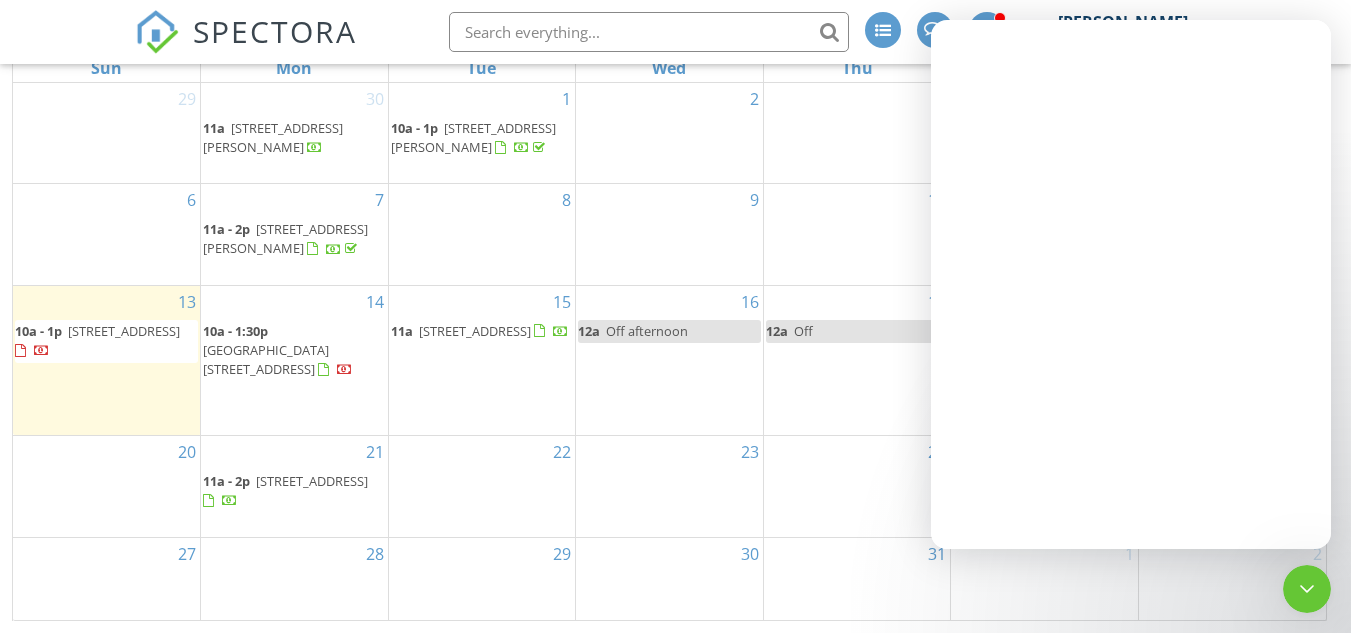 scroll, scrollTop: 0, scrollLeft: 0, axis: both 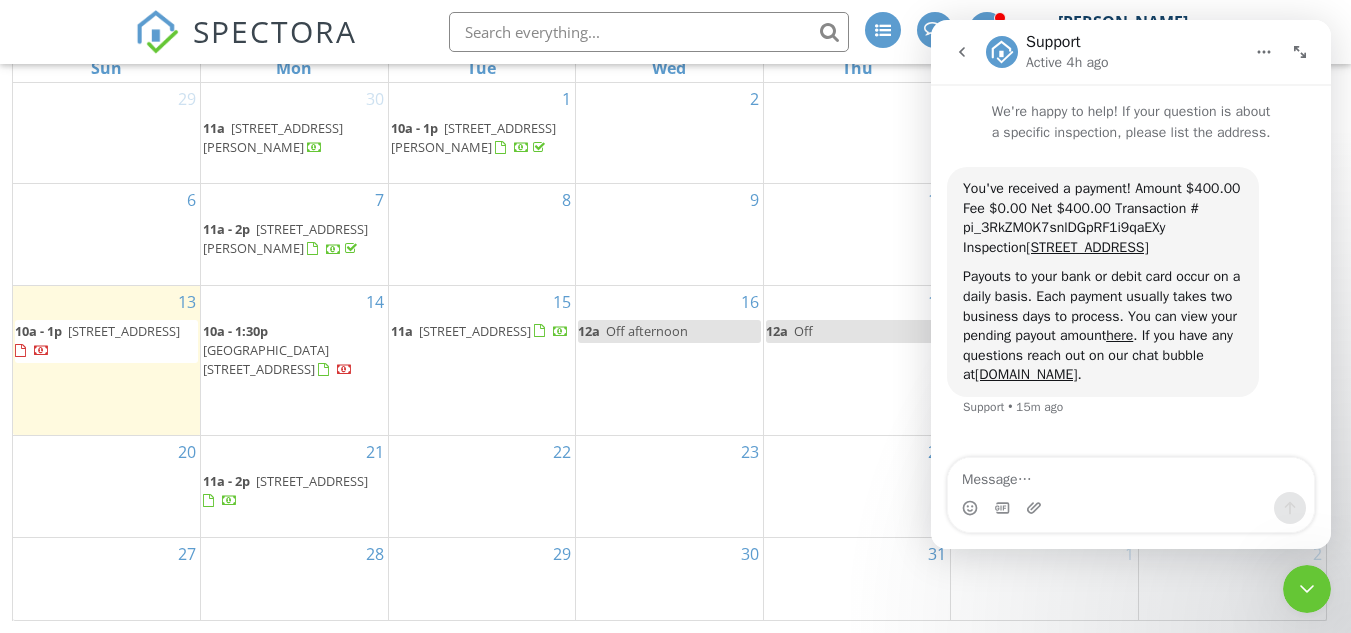 click on "Off afternoon" at bounding box center (647, 331) 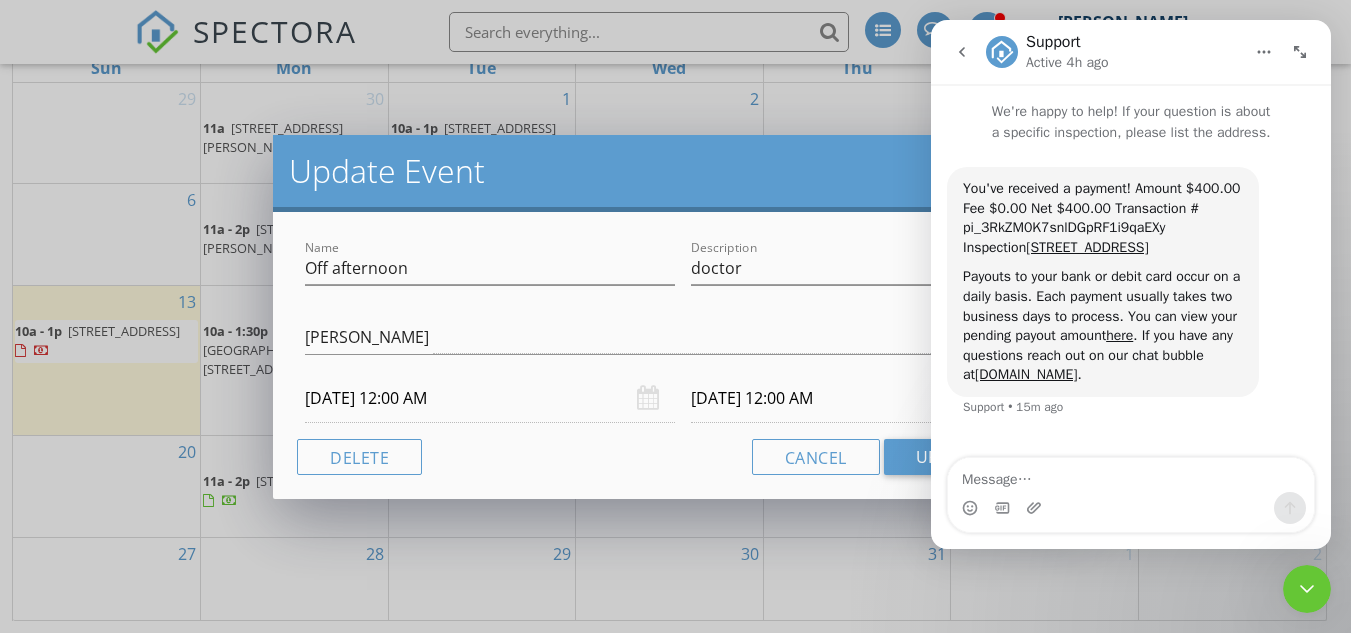 click on "Update Event   Name Off afternoon   Description doctor   Butch Lem arrow_drop_down     07/16/2025 12:00 AM   07/17/2025 12:00 AM       Delete   Cancel   Update Event" at bounding box center [675, 316] 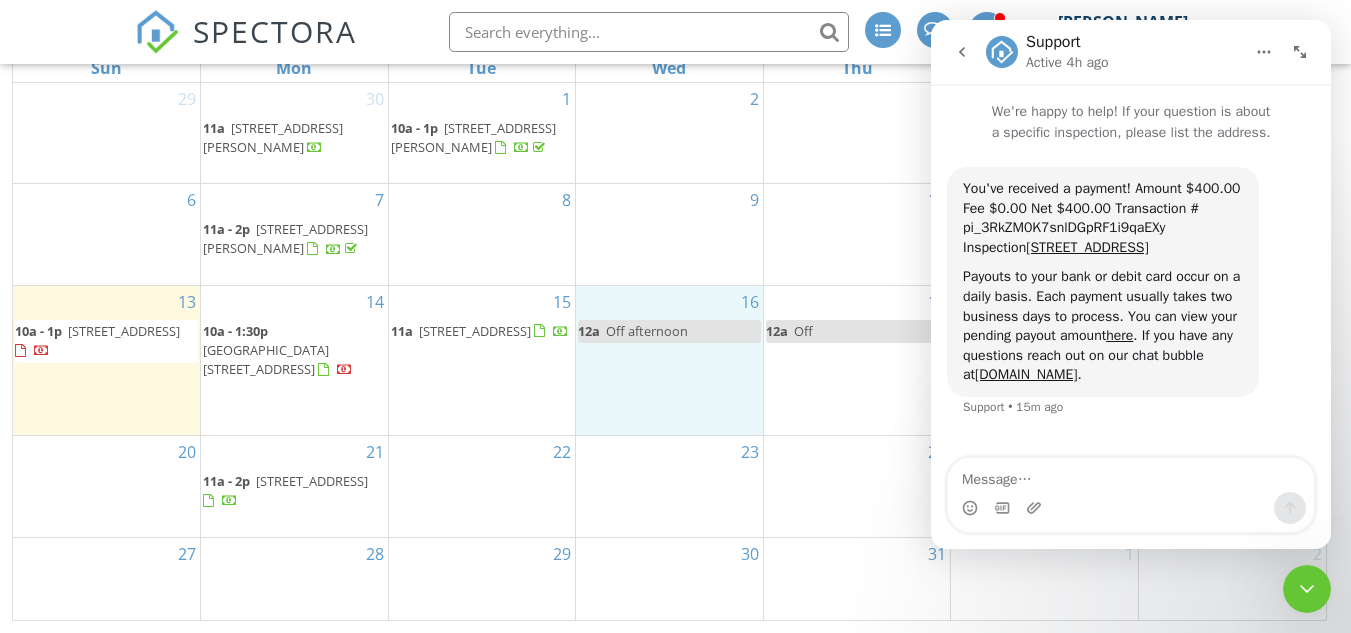 click on "16
12a
Off afternoon" at bounding box center (669, 360) 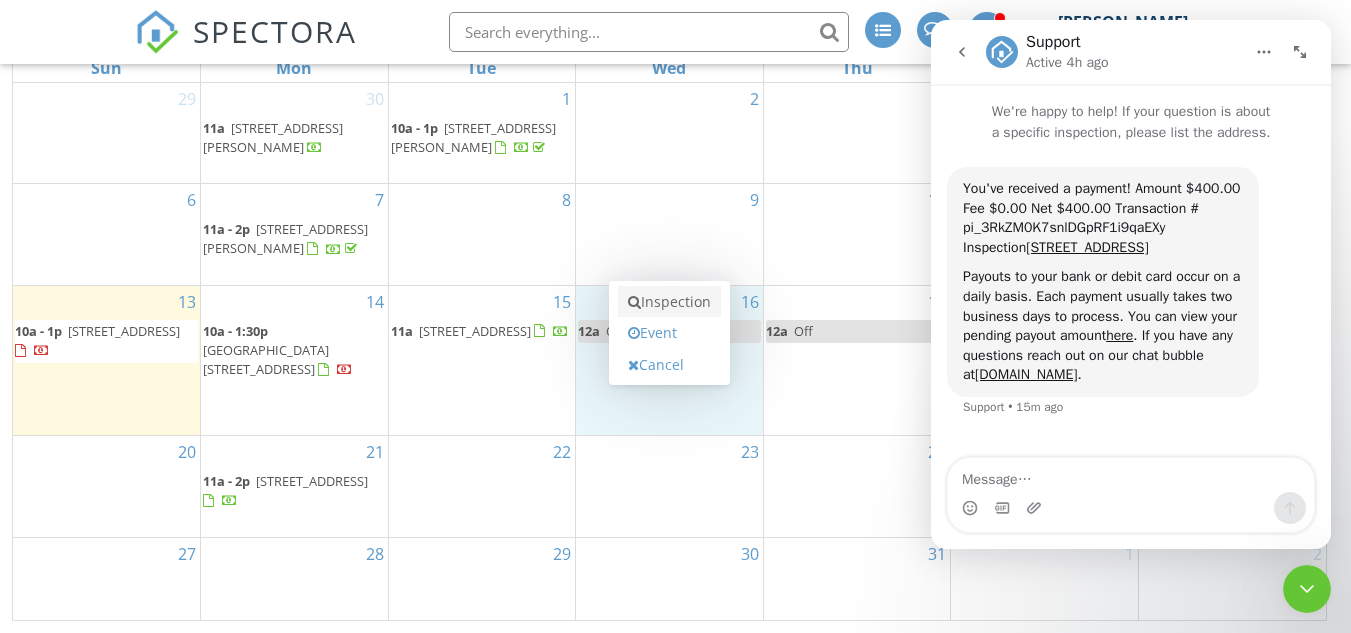 click on "Inspection" at bounding box center (669, 302) 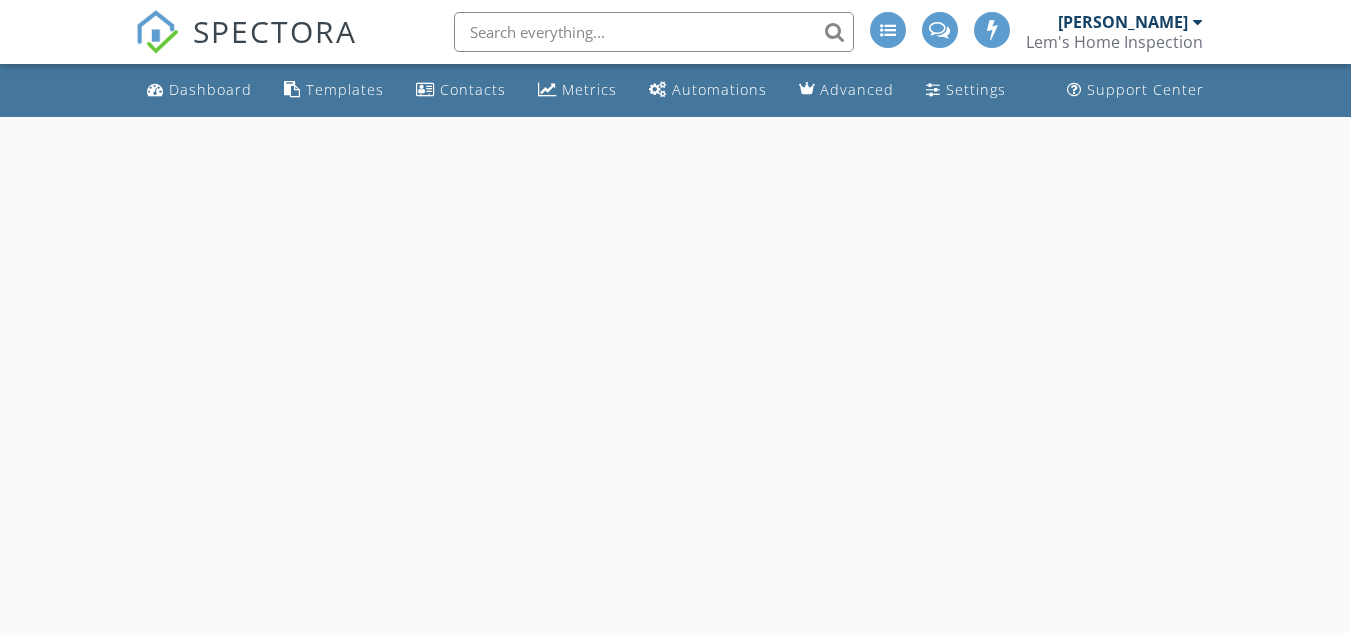 scroll, scrollTop: 0, scrollLeft: 0, axis: both 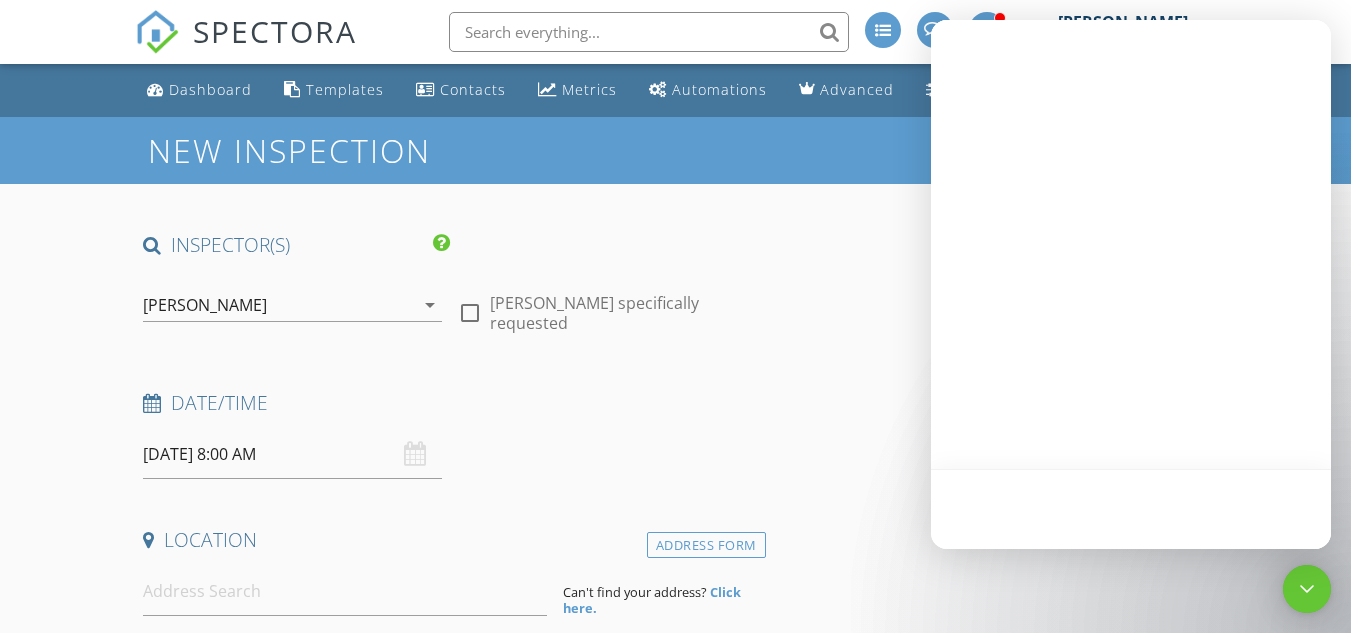 click on "[DATE] 8:00 AM" at bounding box center [292, 454] 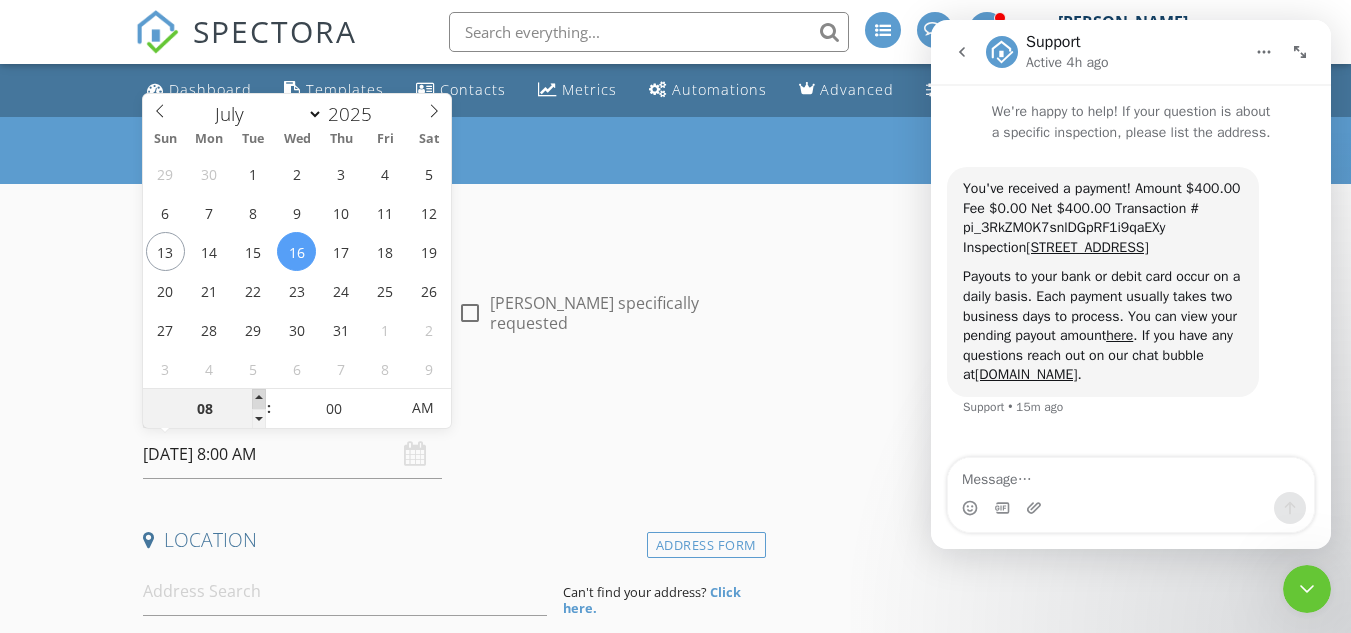 type on "09" 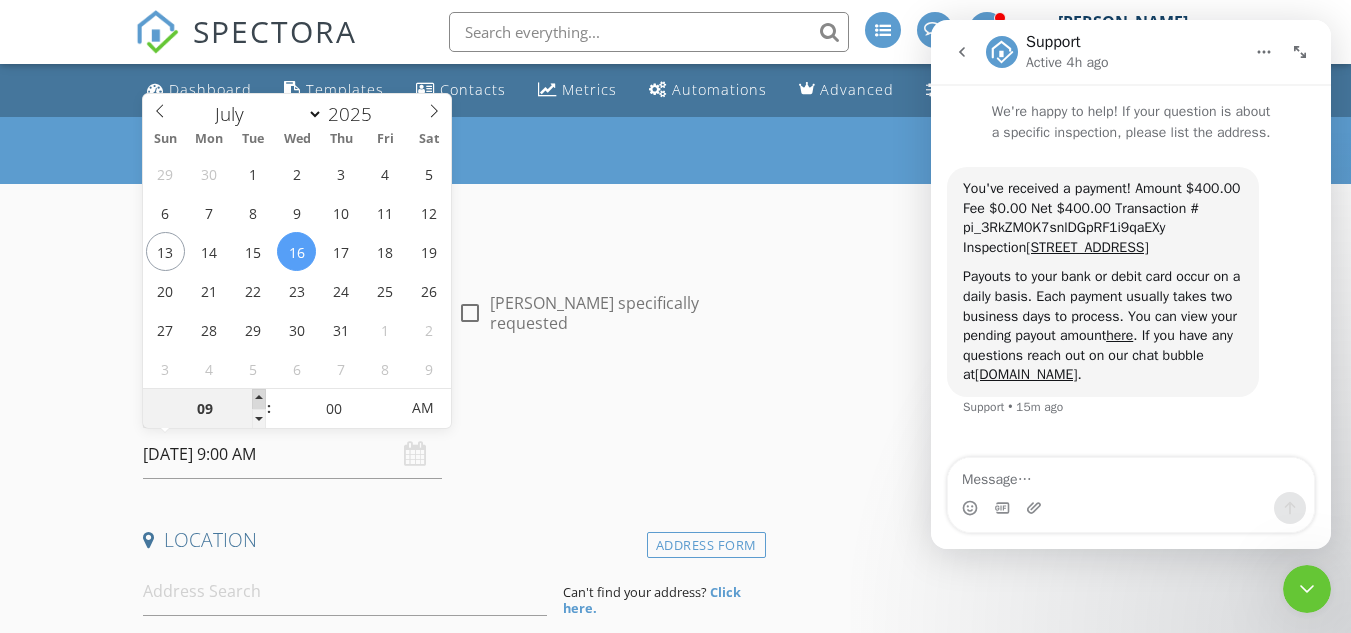 click at bounding box center (259, 399) 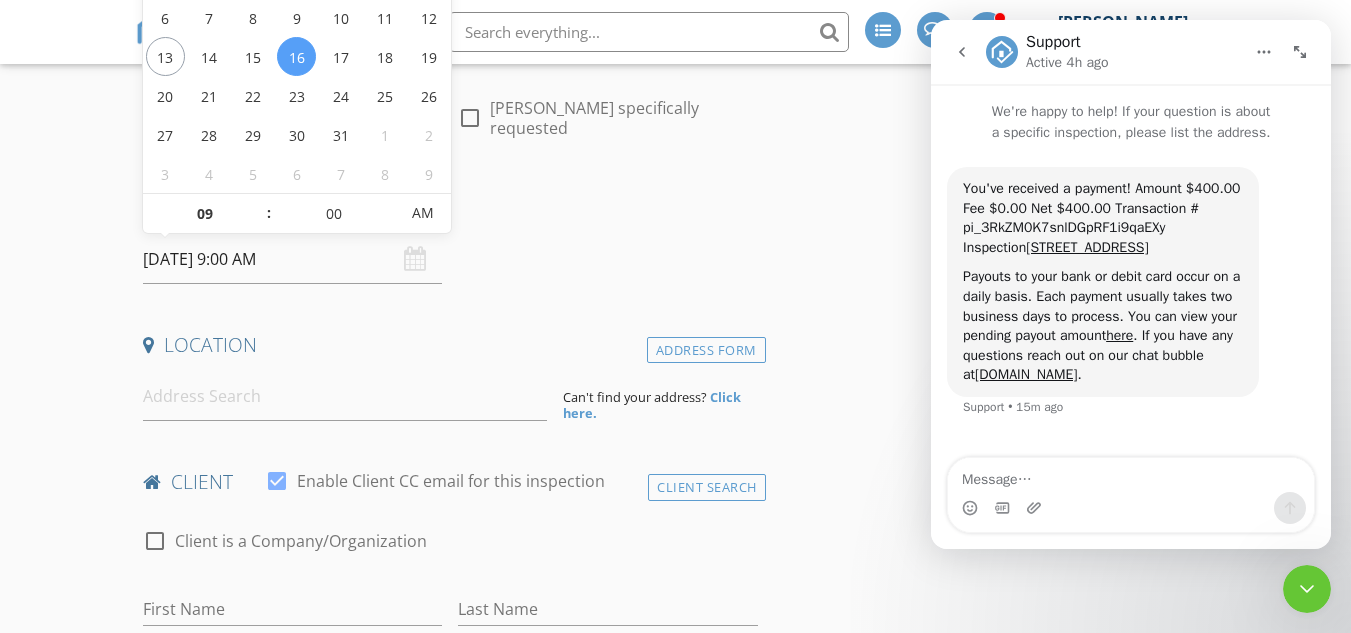 scroll, scrollTop: 200, scrollLeft: 0, axis: vertical 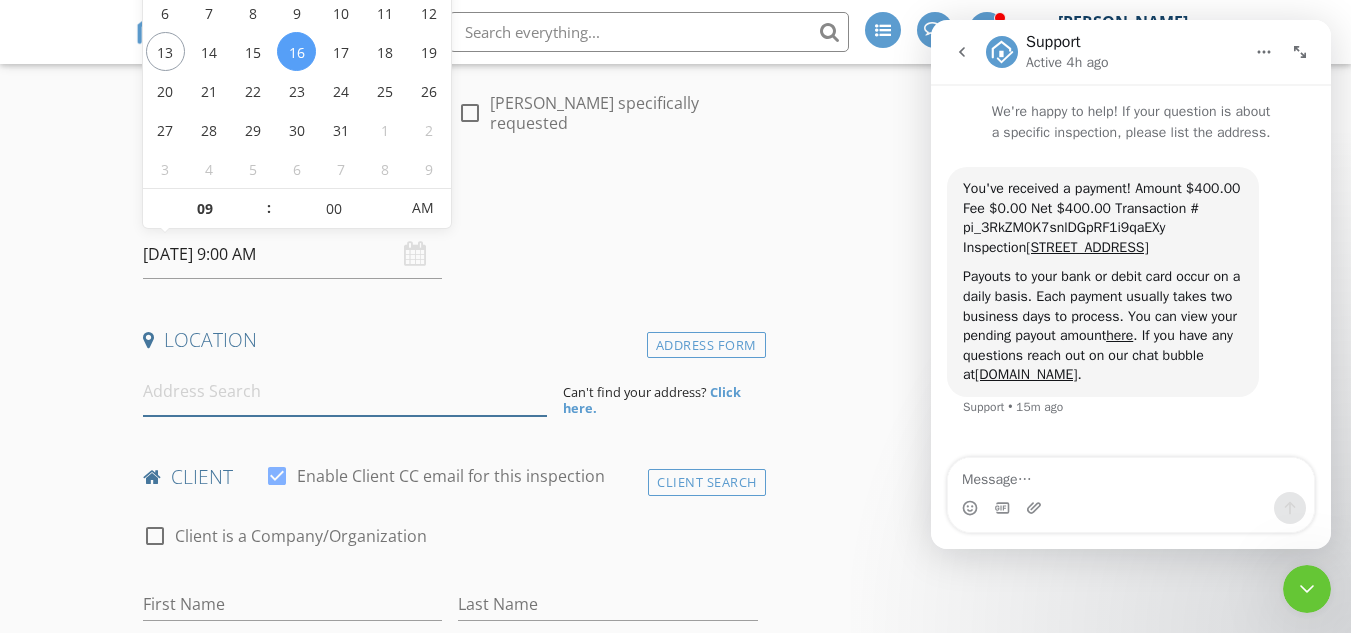 click at bounding box center (345, 391) 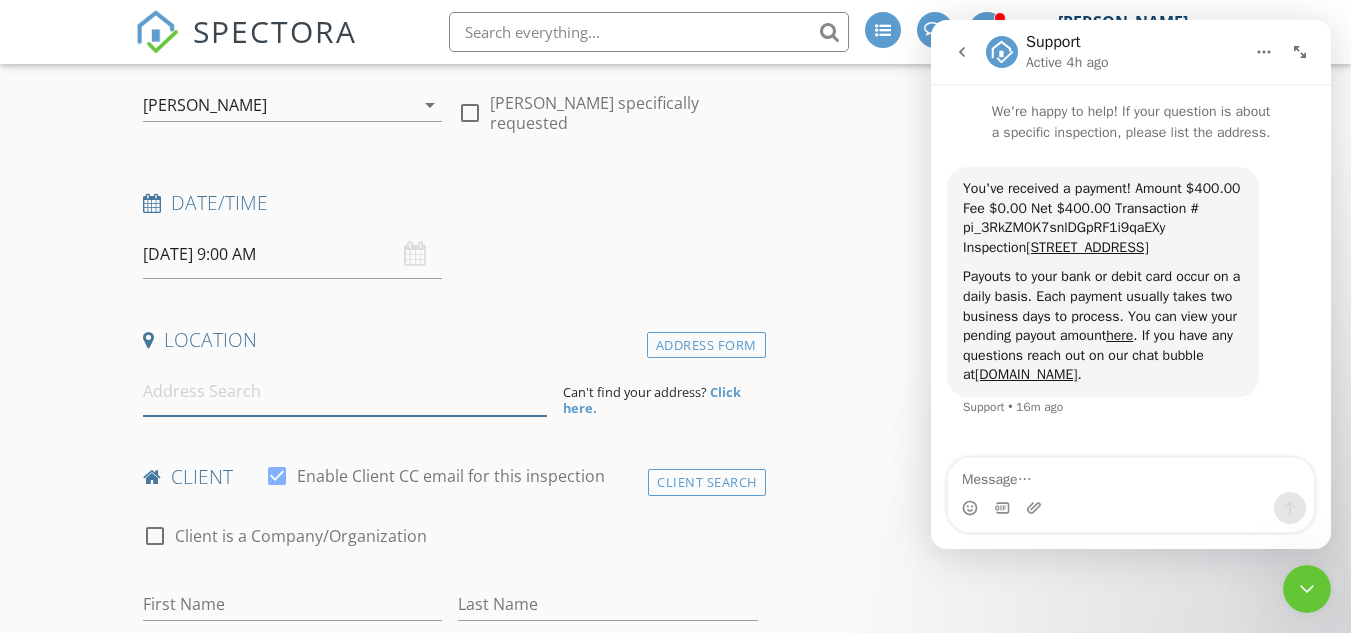 click at bounding box center [345, 391] 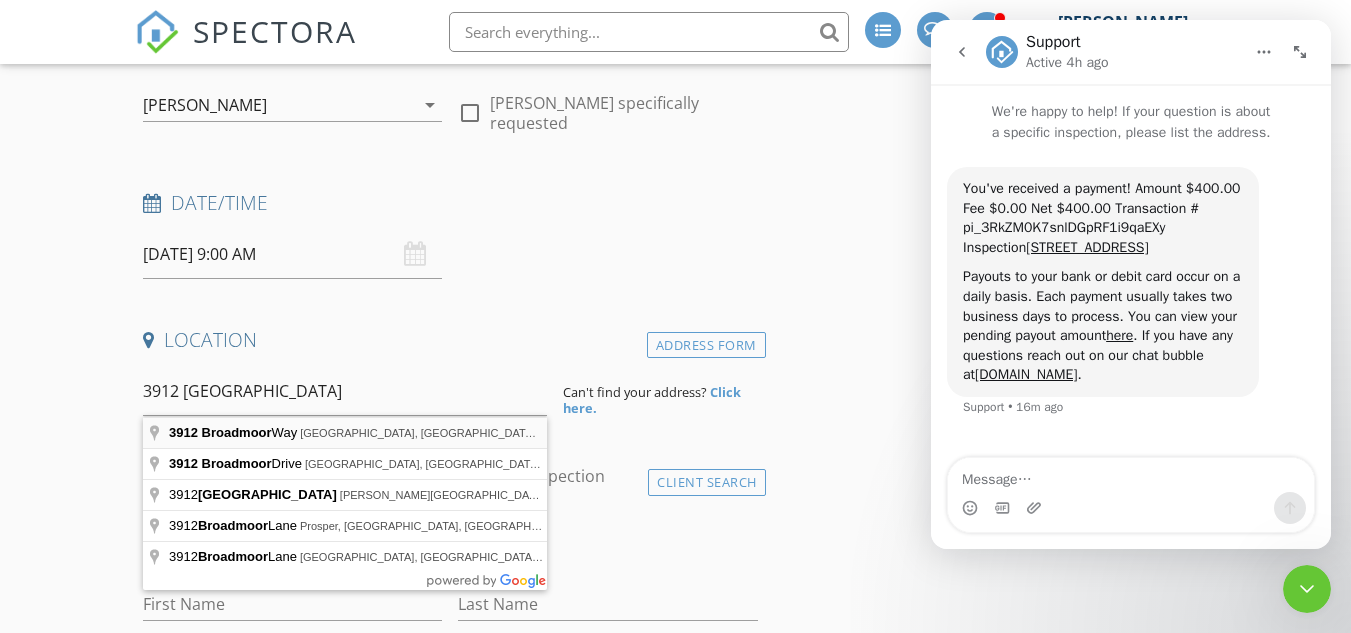 type on "3912 Broadmoor Way, Frisco, TX, USA" 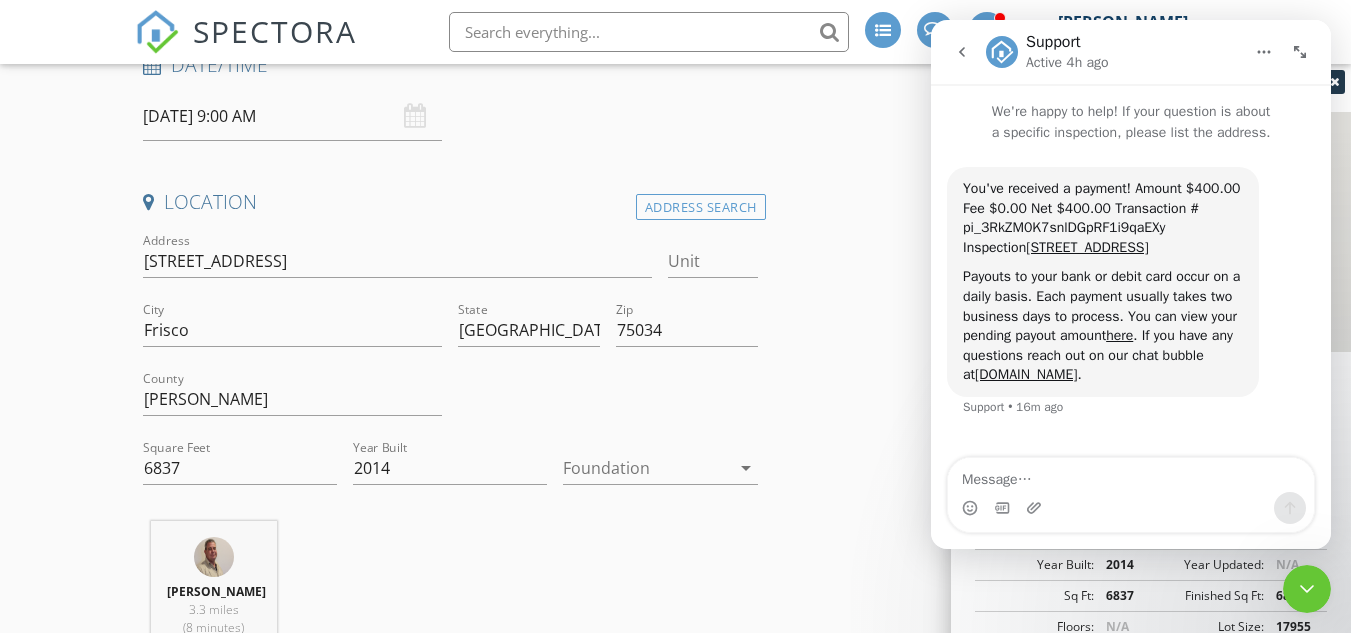 scroll, scrollTop: 500, scrollLeft: 0, axis: vertical 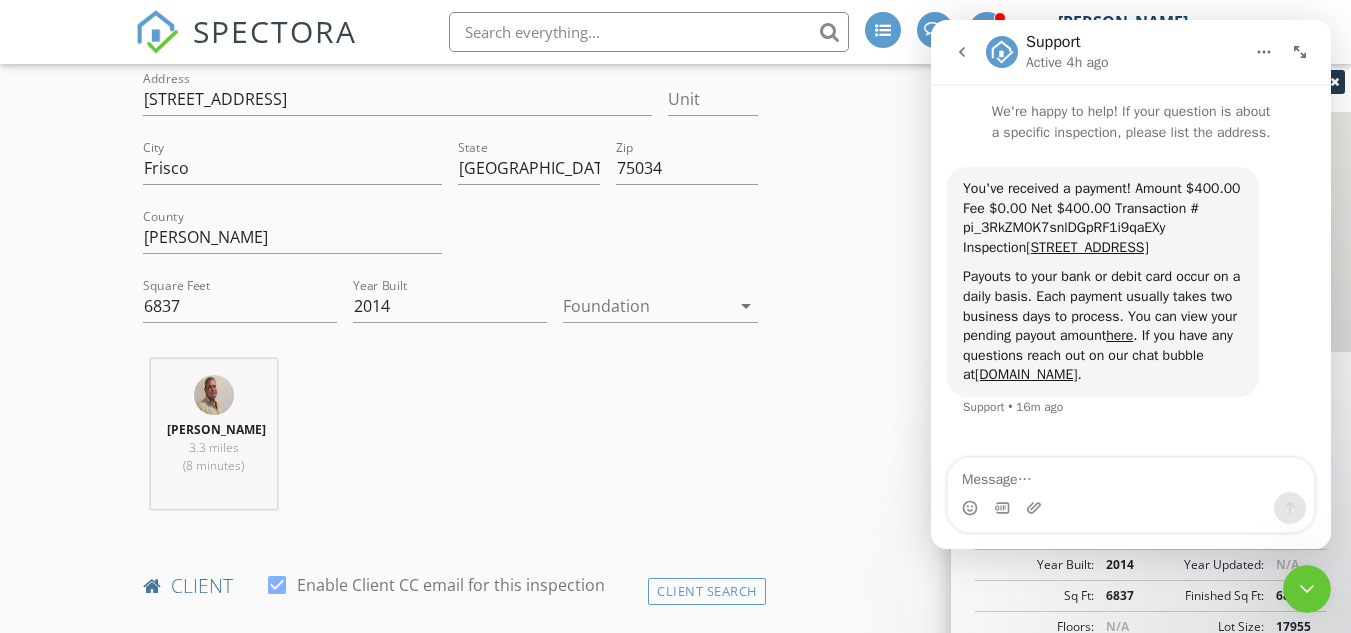 click on "arrow_drop_down" at bounding box center (746, 306) 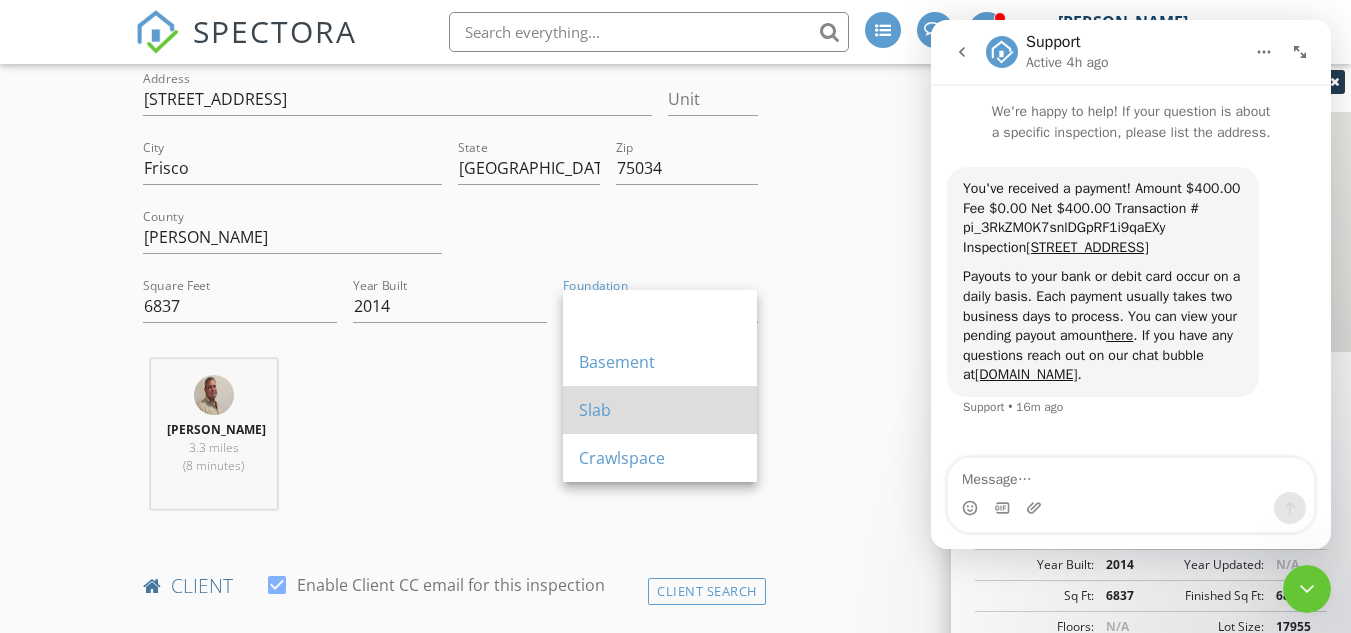 click on "Slab" at bounding box center [660, 410] 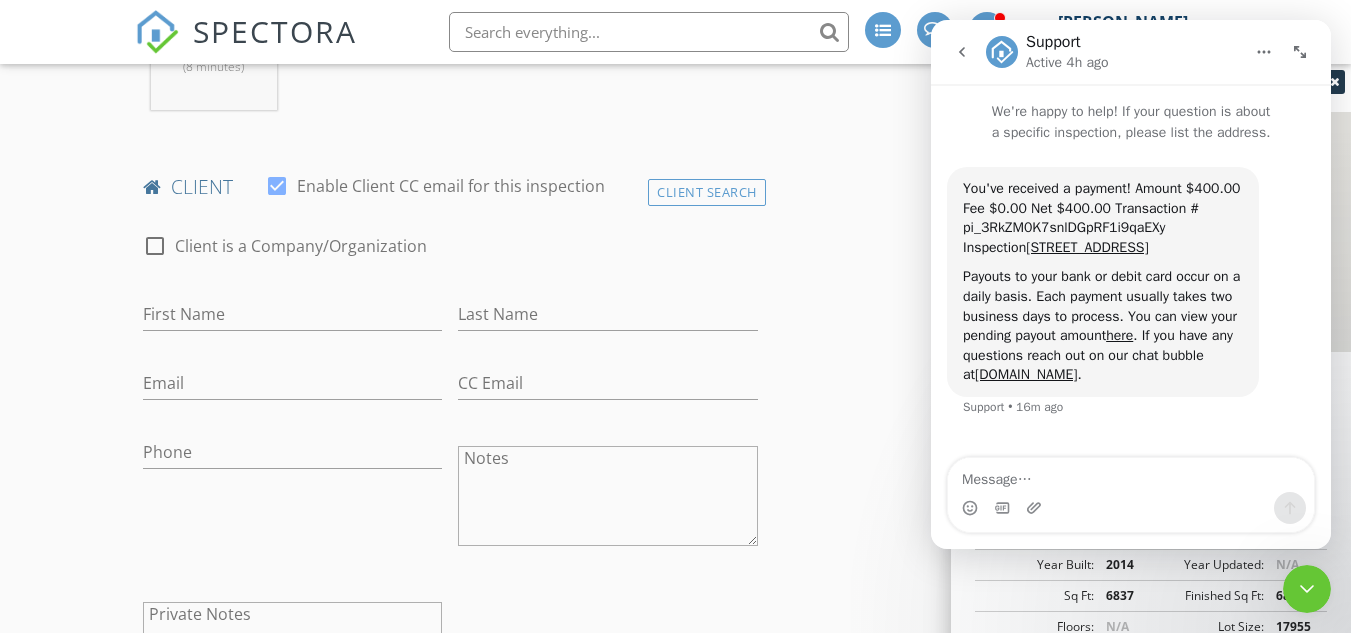 scroll, scrollTop: 900, scrollLeft: 0, axis: vertical 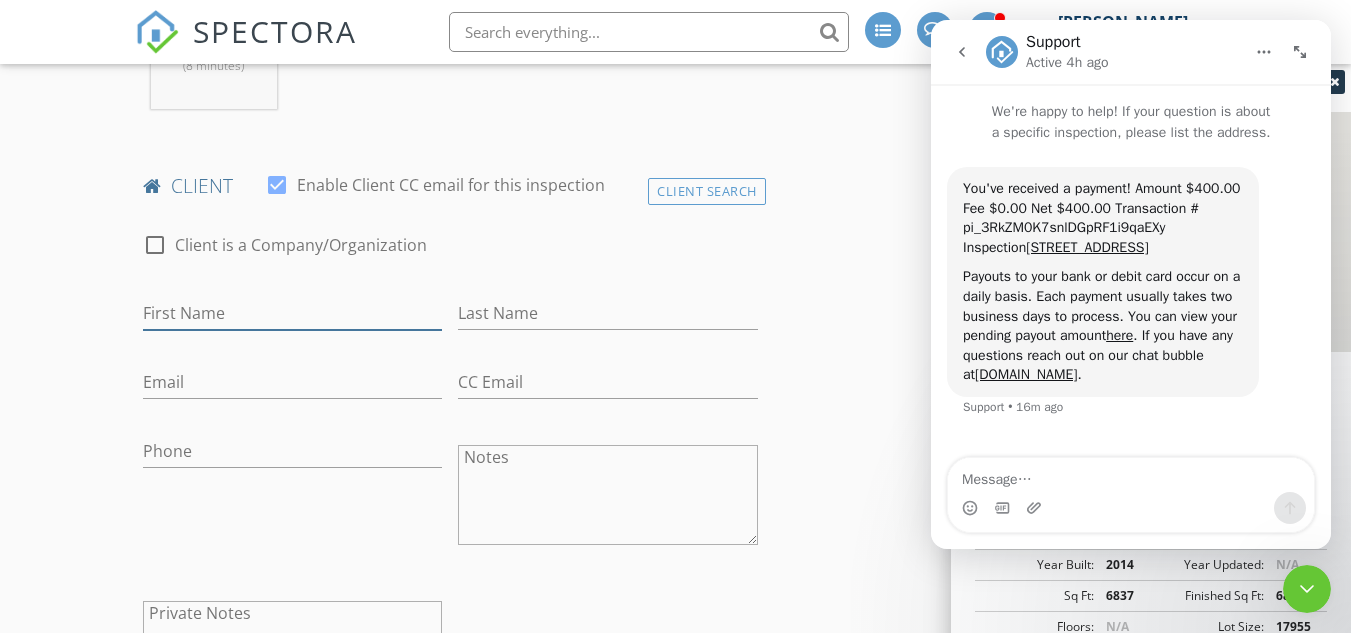 click on "First Name" at bounding box center (292, 313) 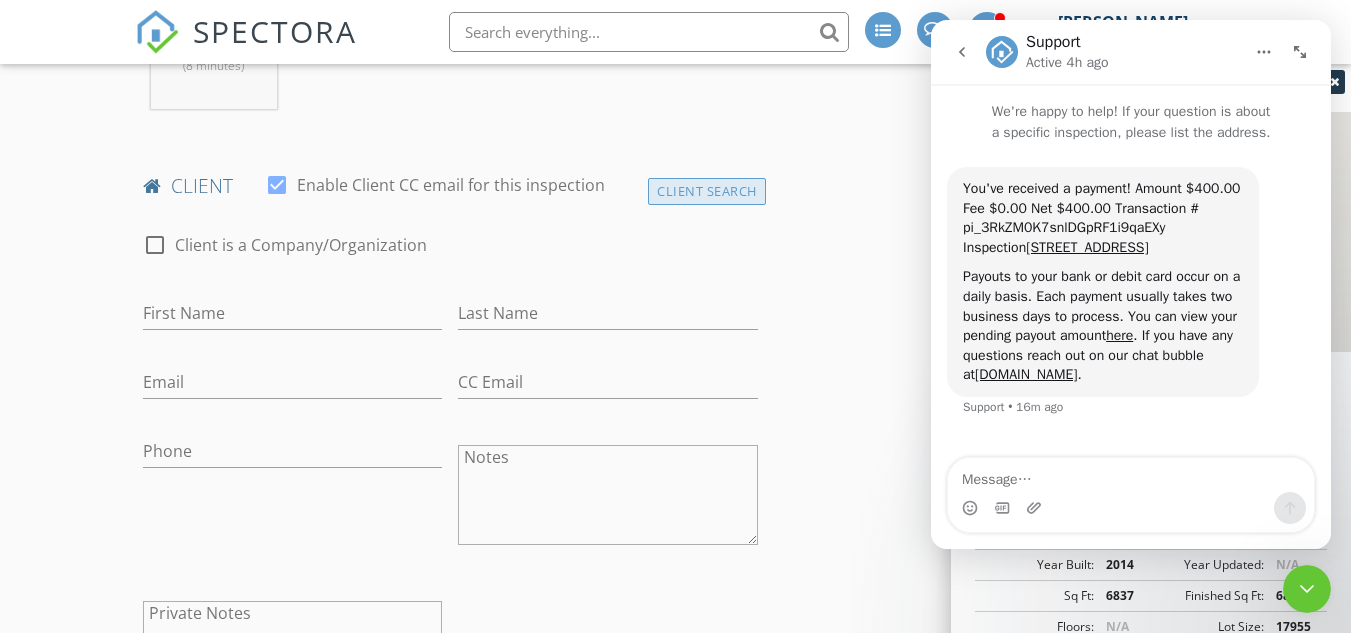 click on "Client Search" at bounding box center (707, 191) 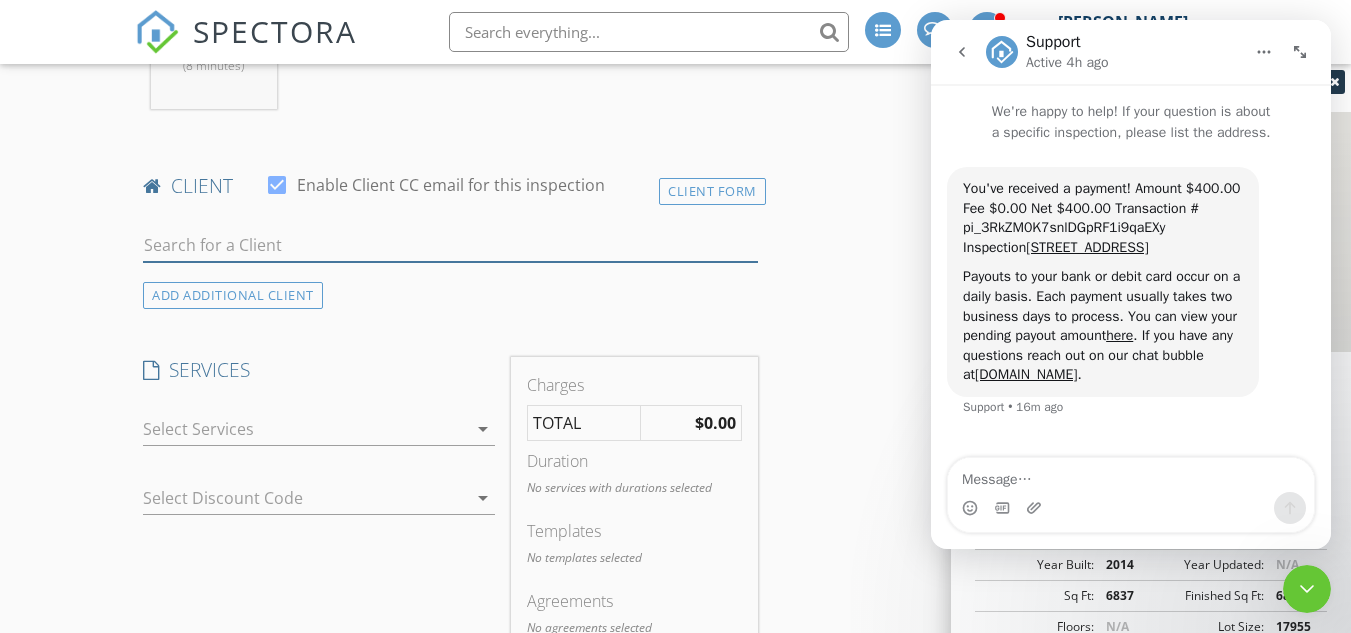 click at bounding box center [450, 245] 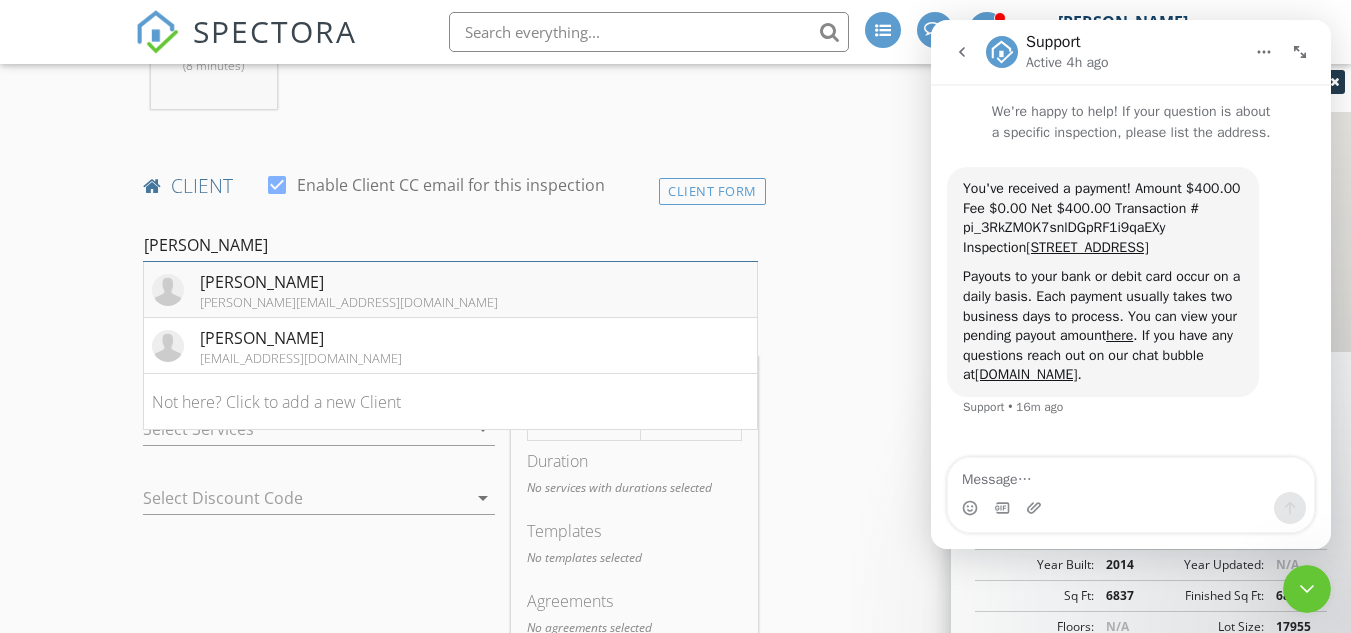 type on "Josh" 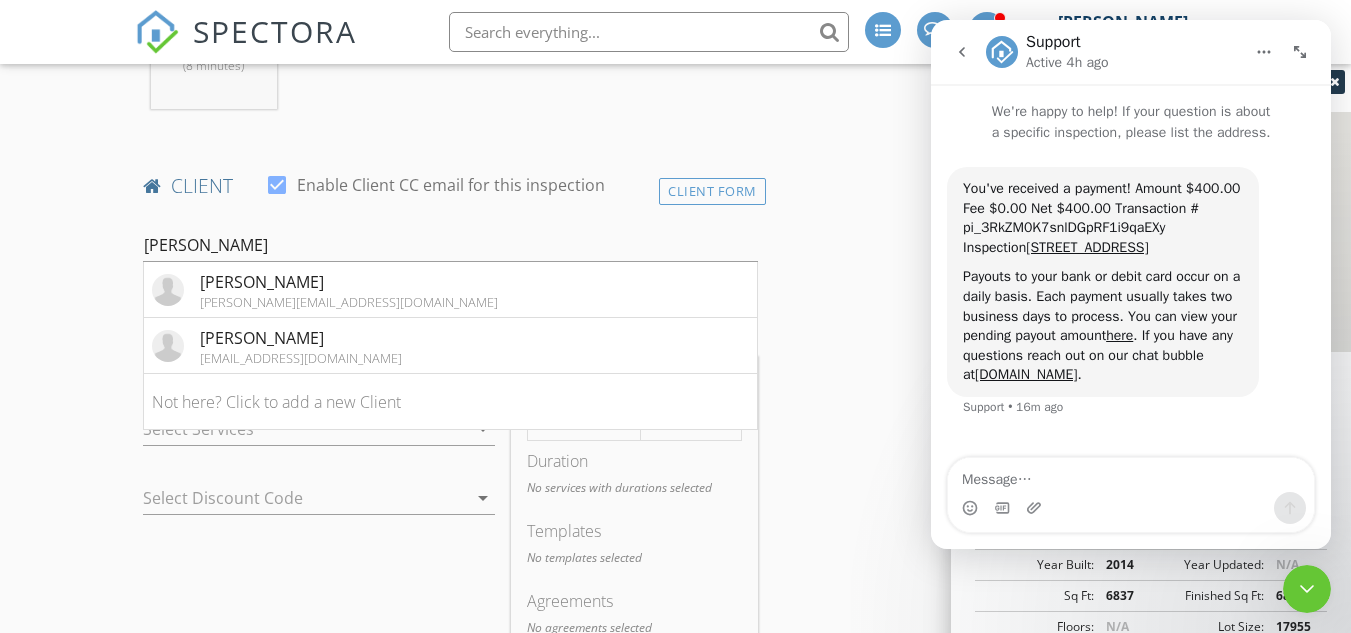 click on "Josh Chandler" at bounding box center [349, 282] 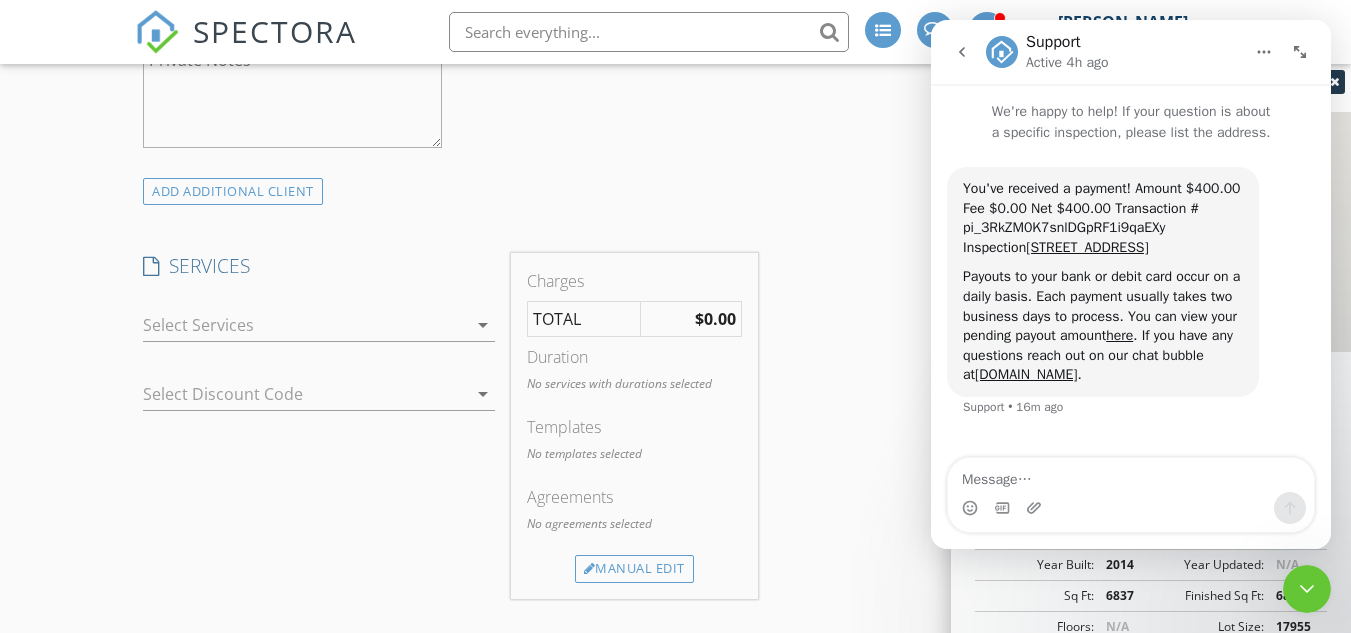 scroll, scrollTop: 1500, scrollLeft: 0, axis: vertical 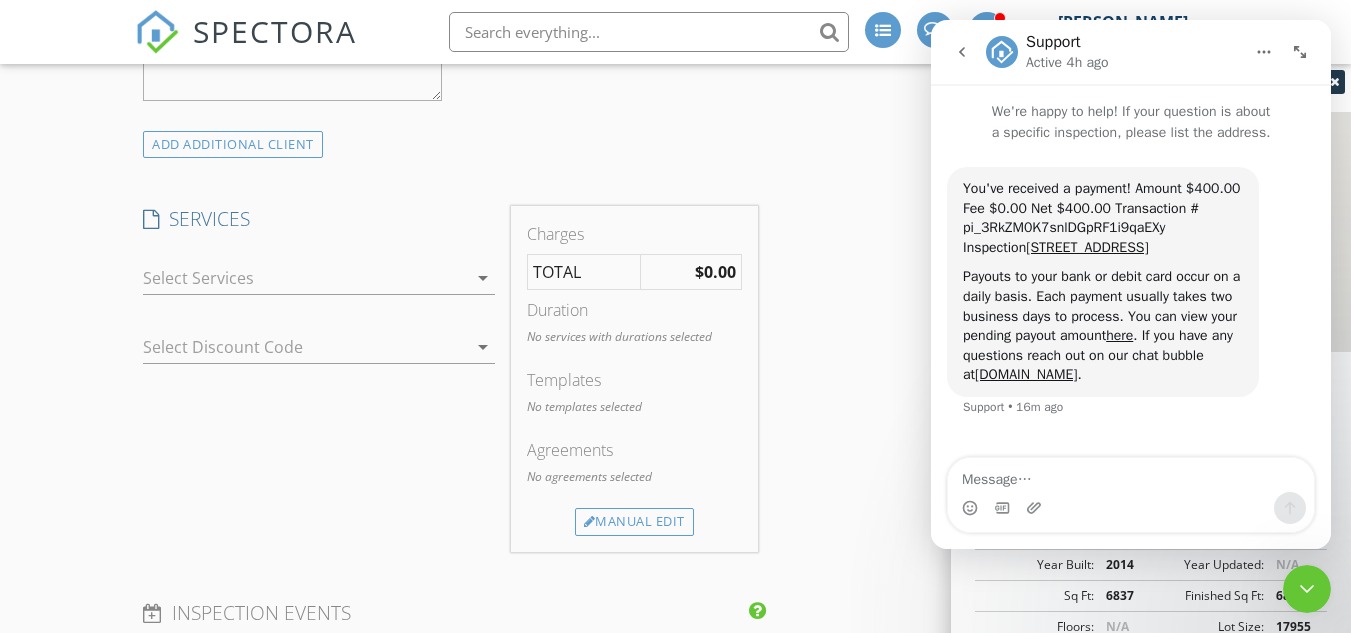 click on "arrow_drop_down" at bounding box center [483, 278] 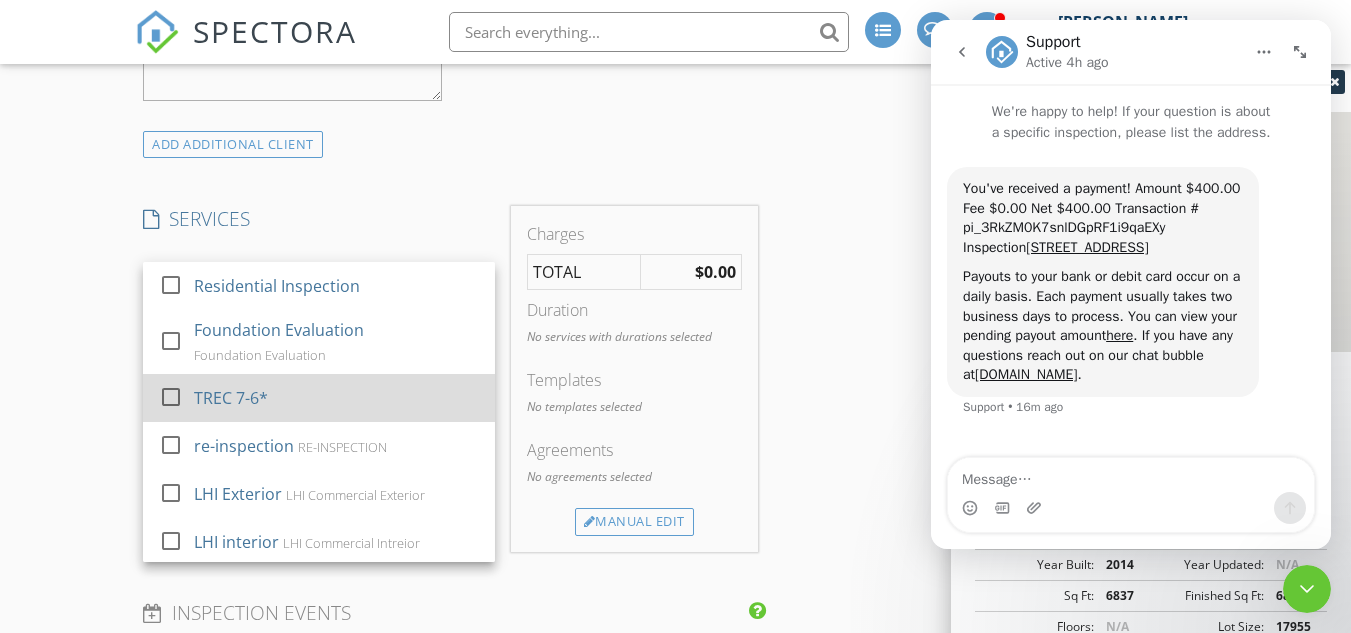 click on "TREC 7-6*" at bounding box center (231, 398) 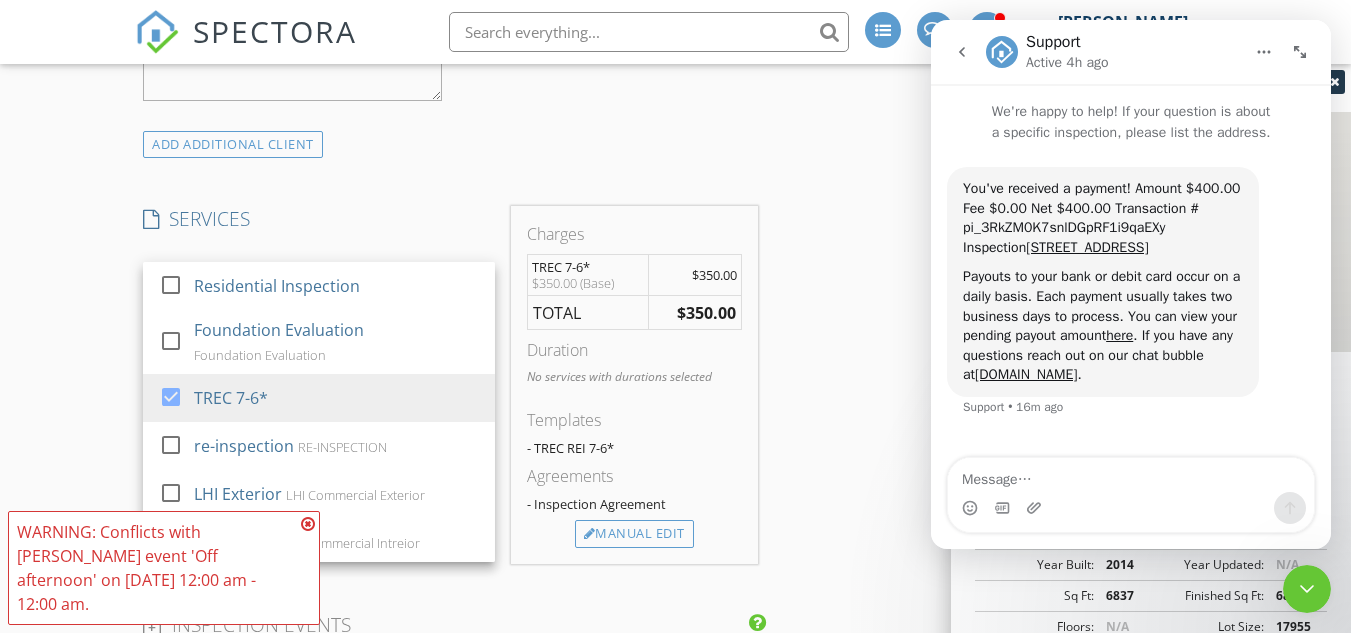 click at bounding box center (308, 524) 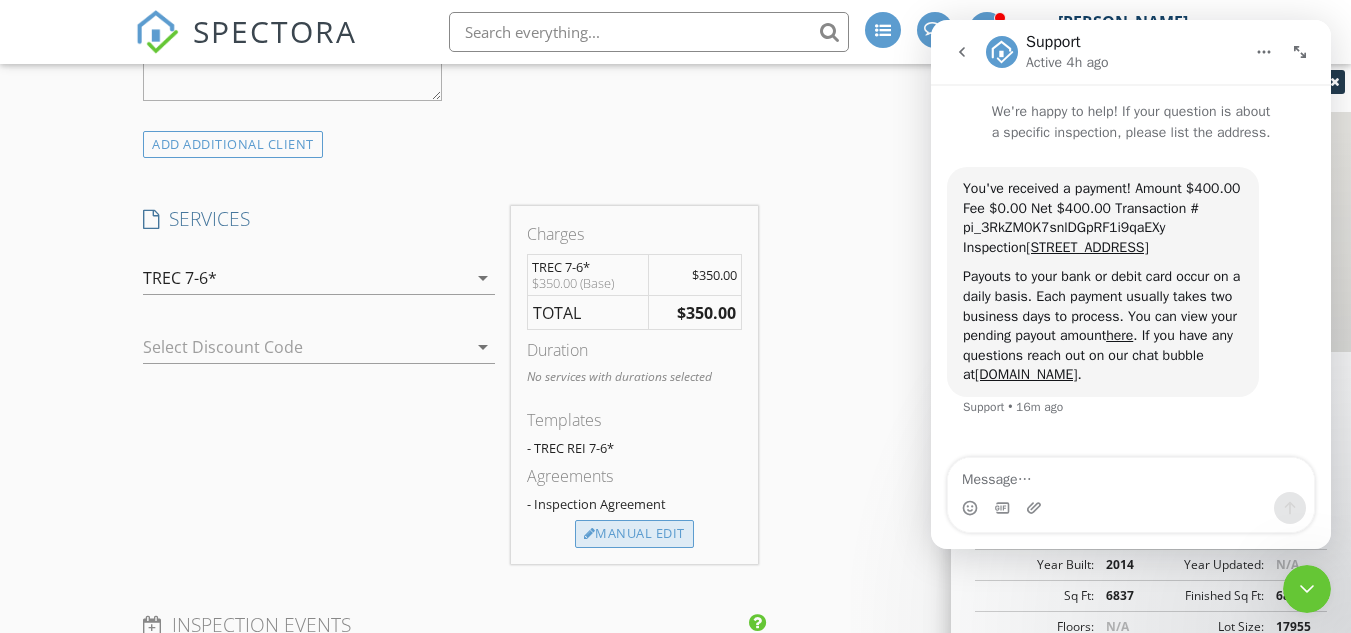 click on "Manual Edit" at bounding box center (634, 534) 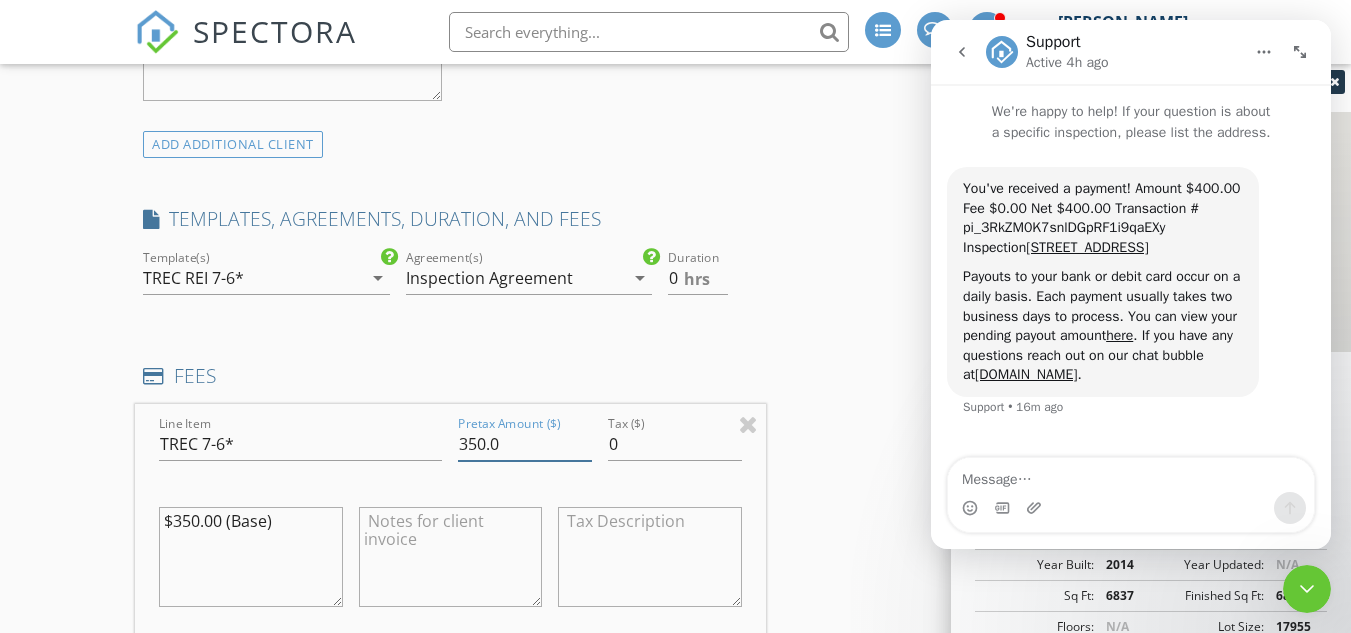 drag, startPoint x: 518, startPoint y: 445, endPoint x: 445, endPoint y: 444, distance: 73.00685 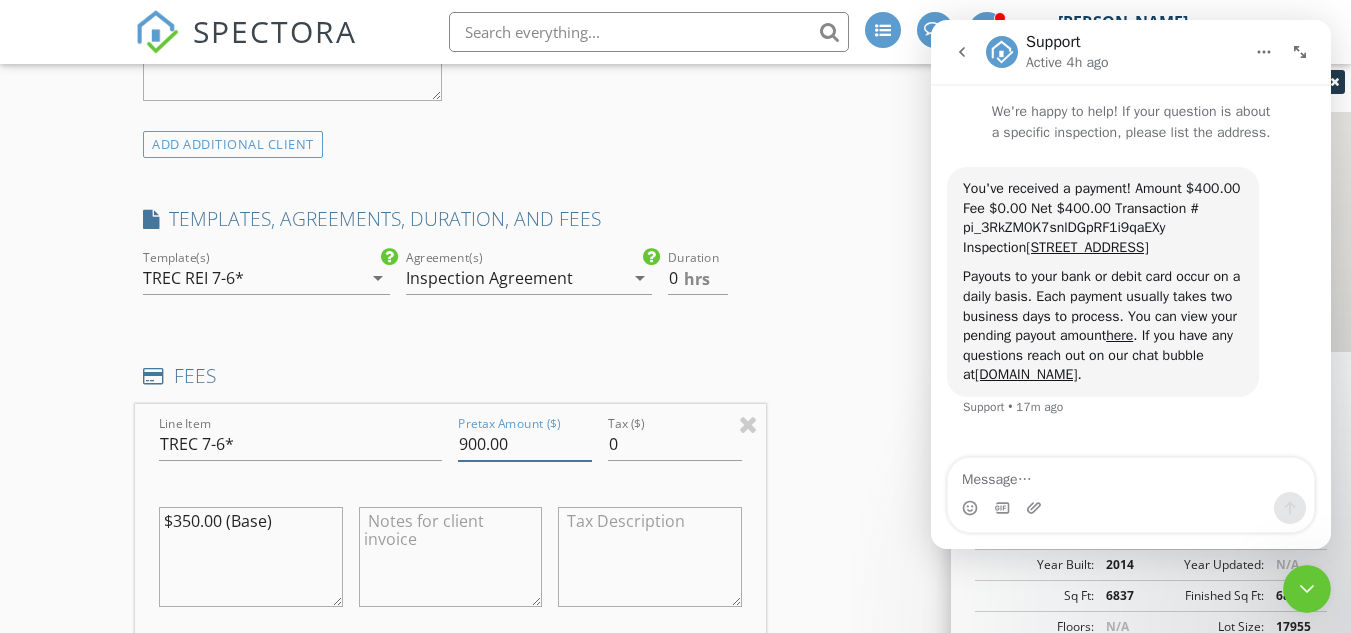 type on "900.00" 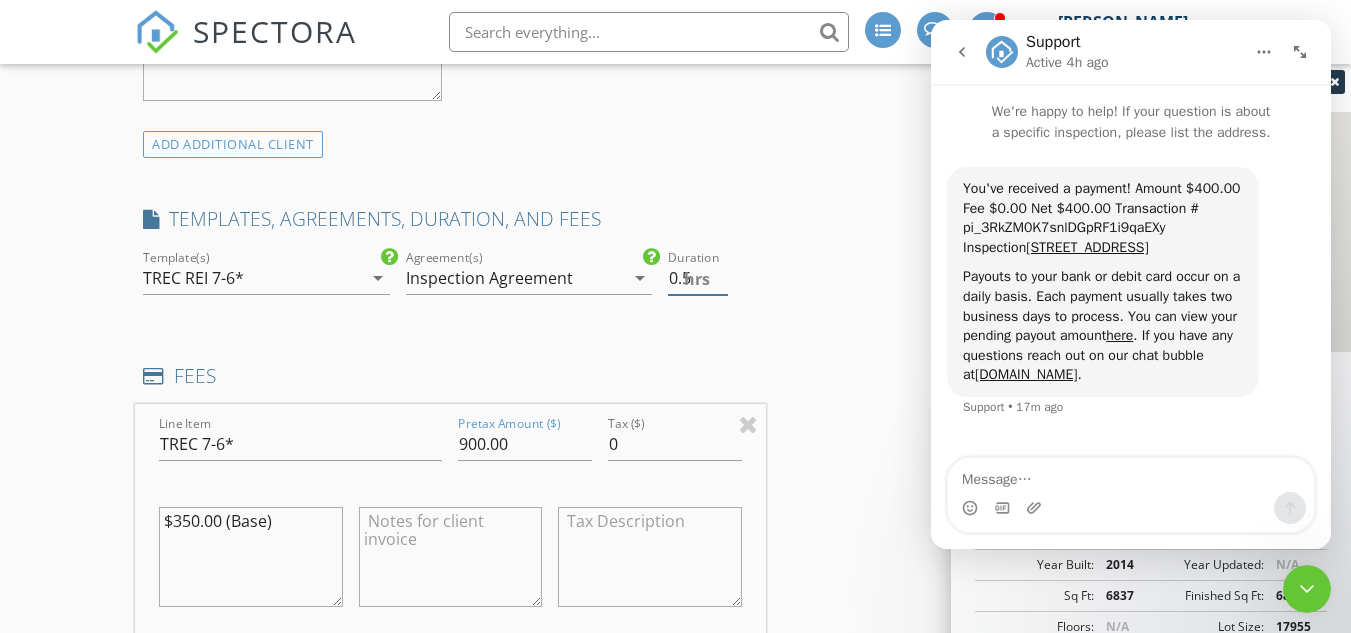 click on "0.5" at bounding box center [697, 278] 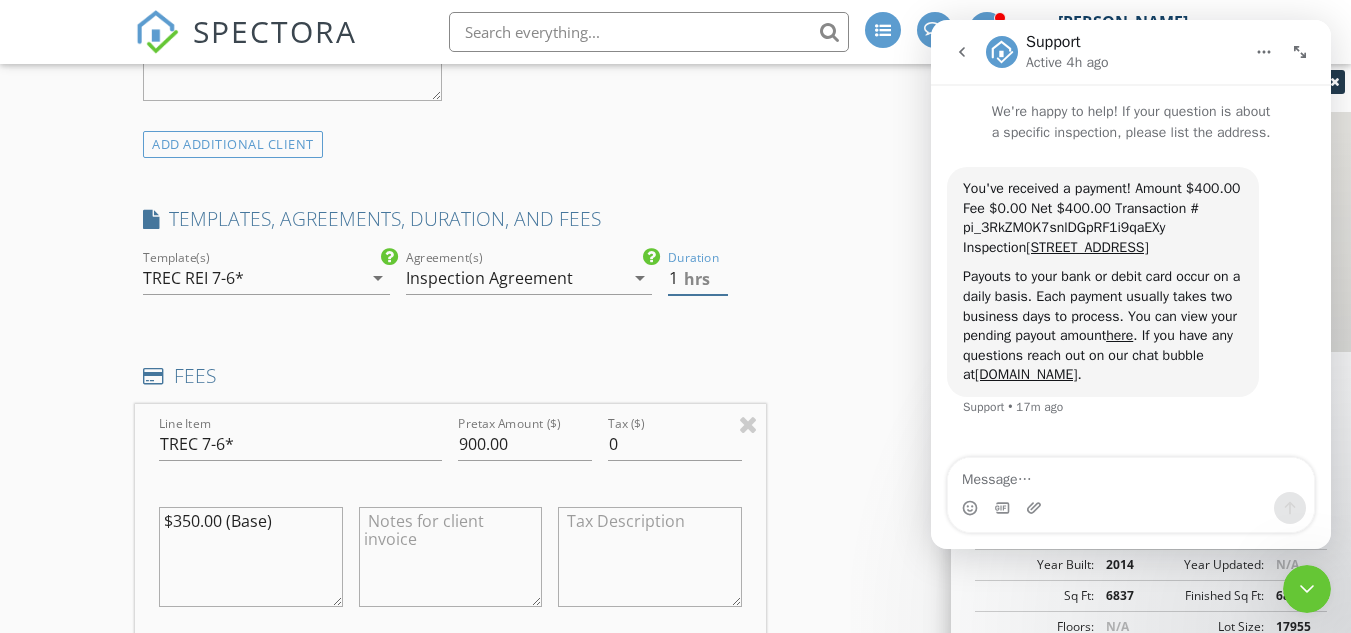 click on "1" at bounding box center [697, 278] 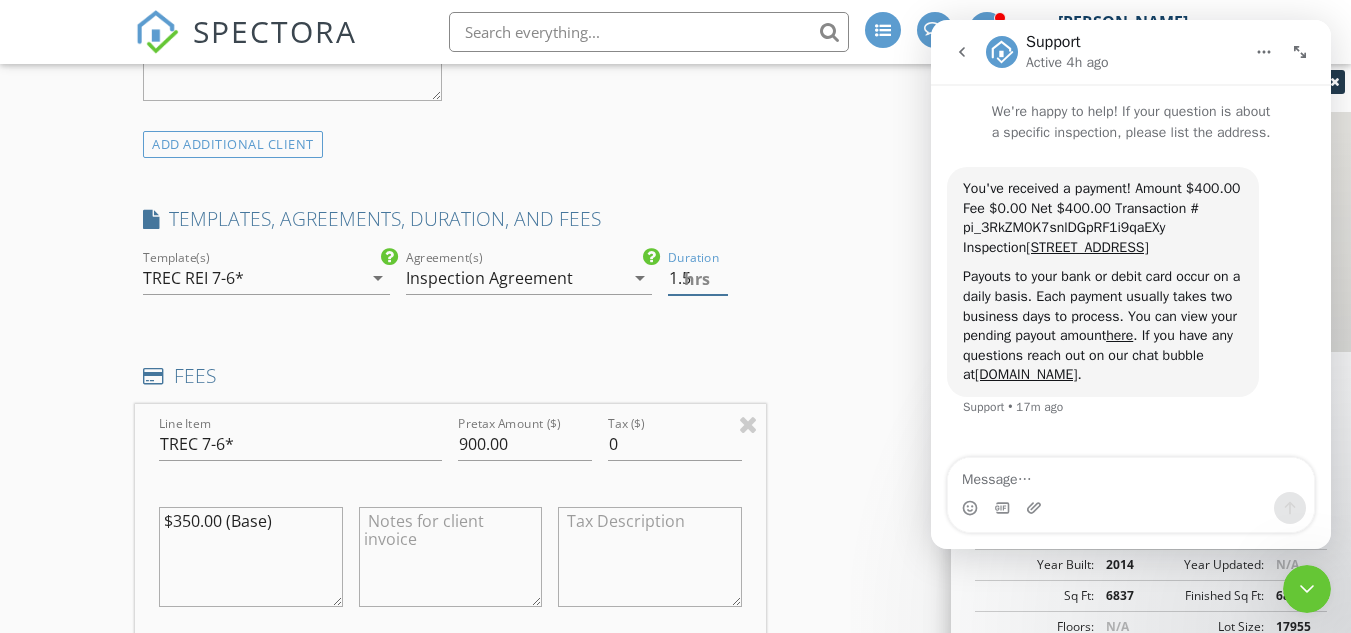 click on "1.5" at bounding box center [697, 278] 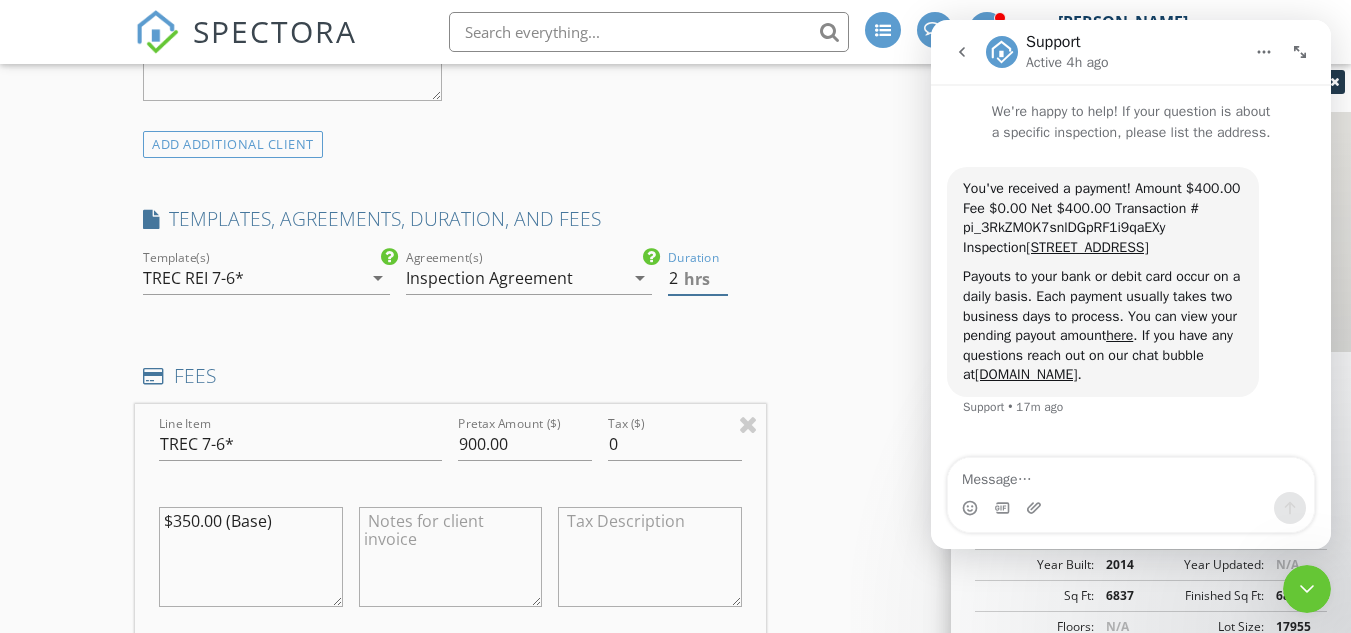 click on "2" at bounding box center (697, 278) 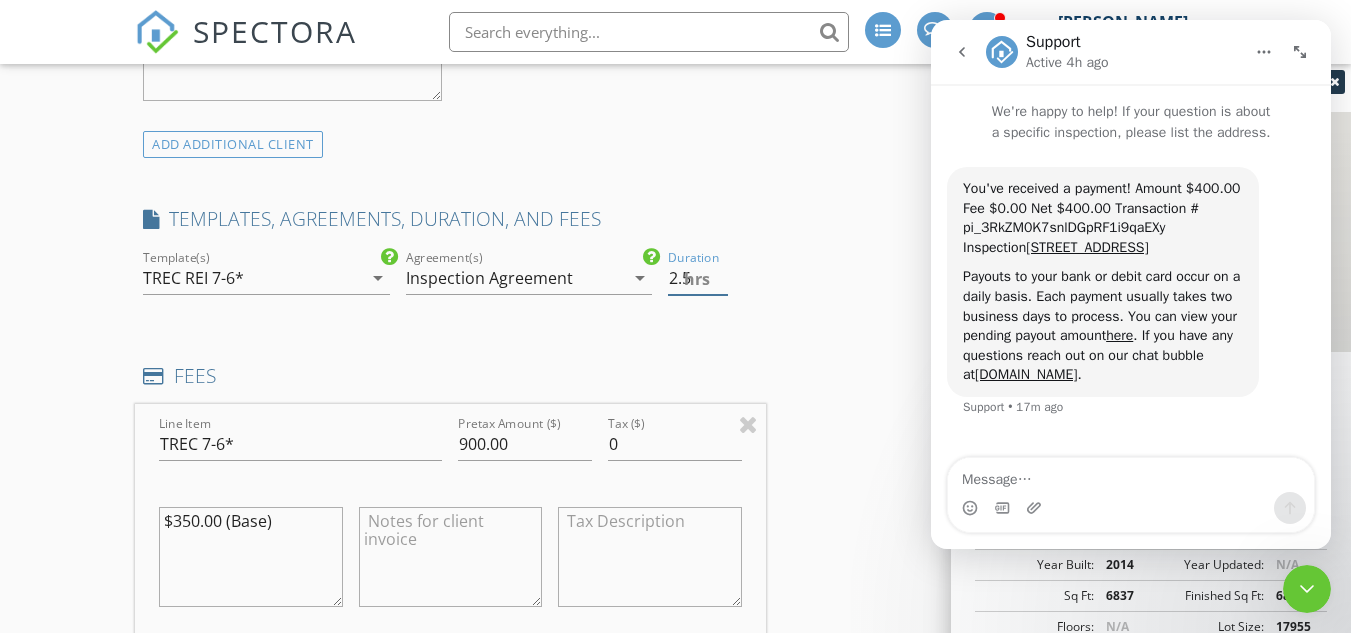click on "2.5" at bounding box center [697, 278] 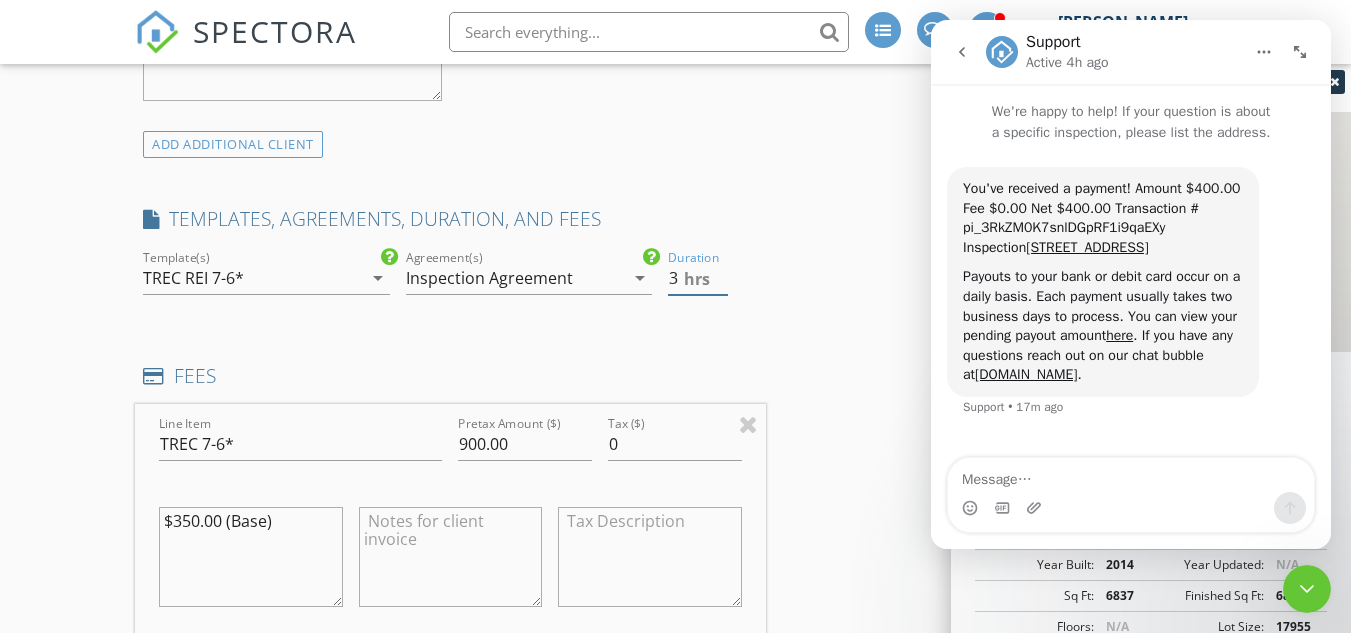 click on "3" at bounding box center [697, 278] 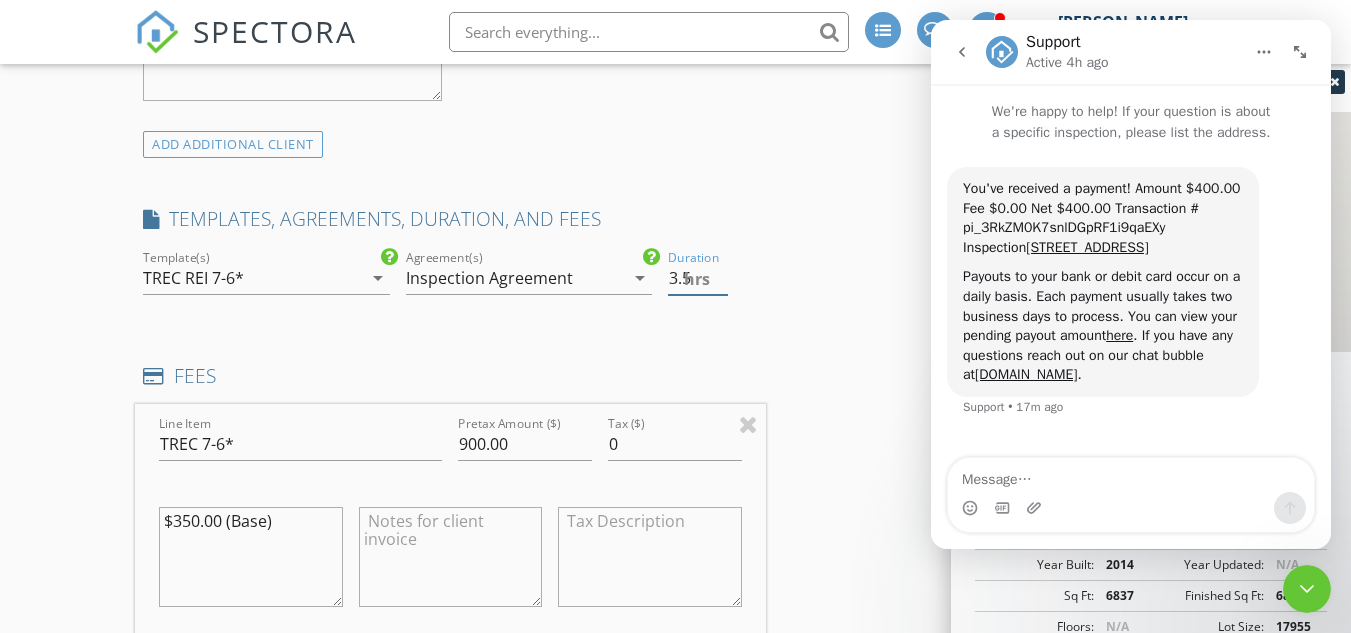 click on "3.5" at bounding box center [697, 278] 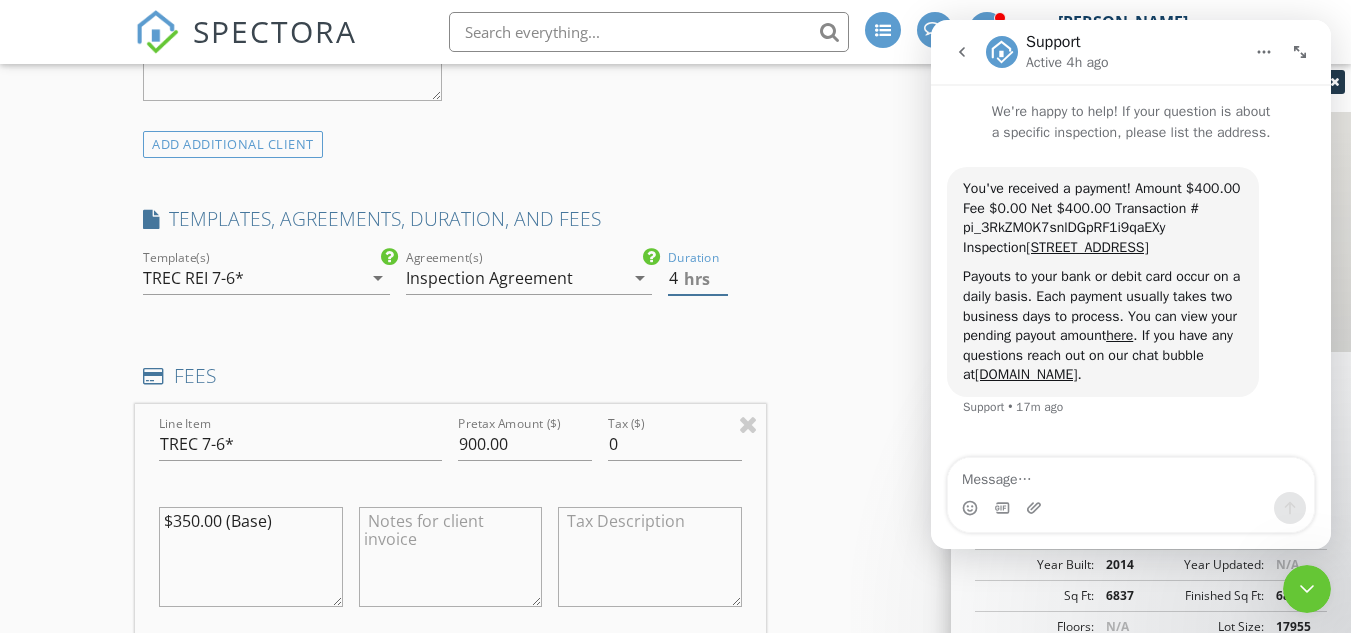 click on "4" at bounding box center [697, 278] 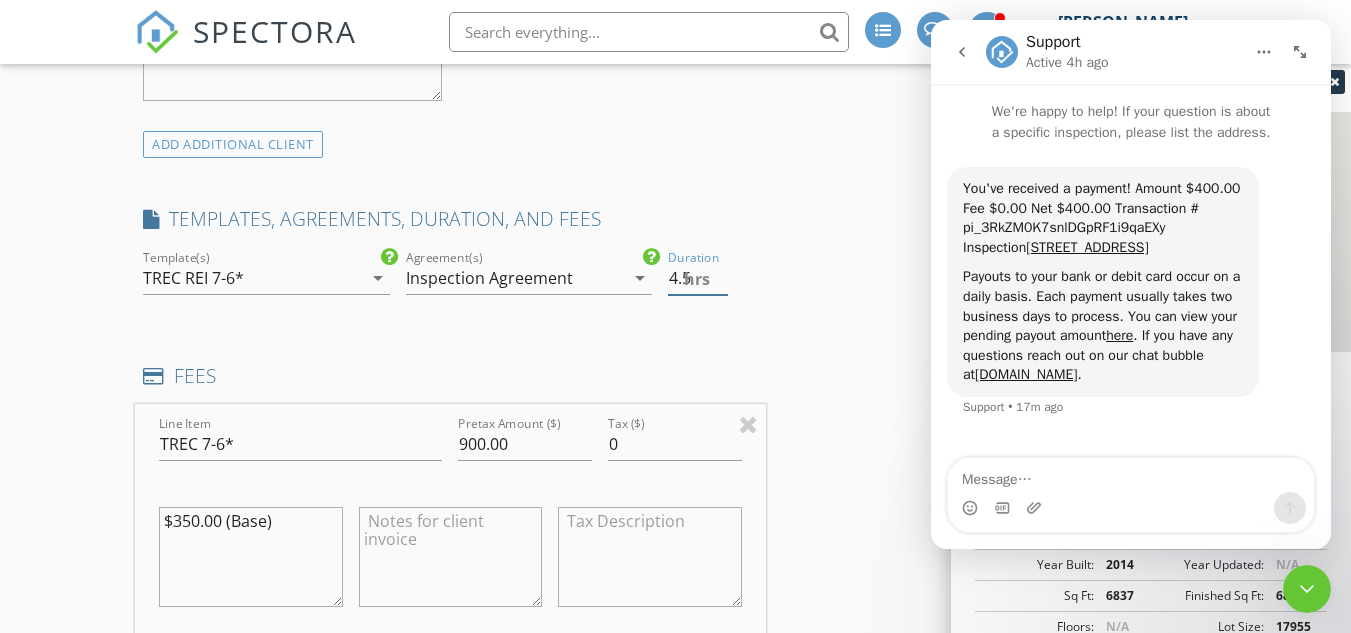 click on "4.5" at bounding box center (697, 278) 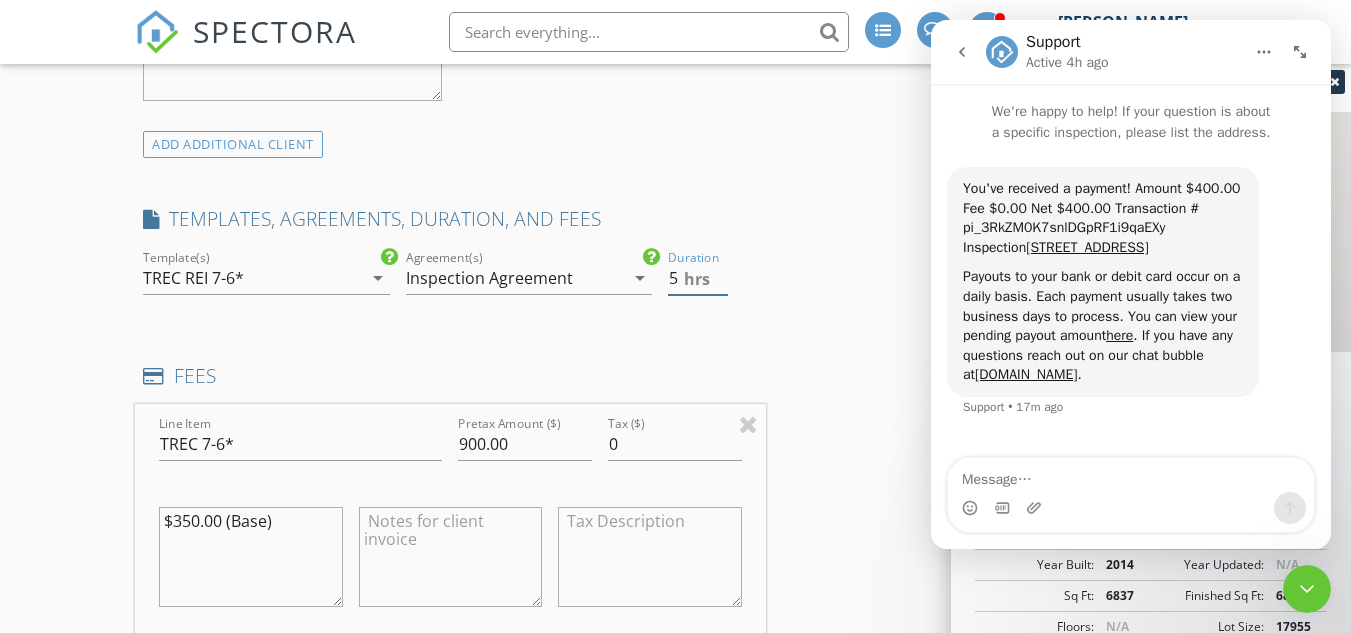 click on "5" at bounding box center [697, 278] 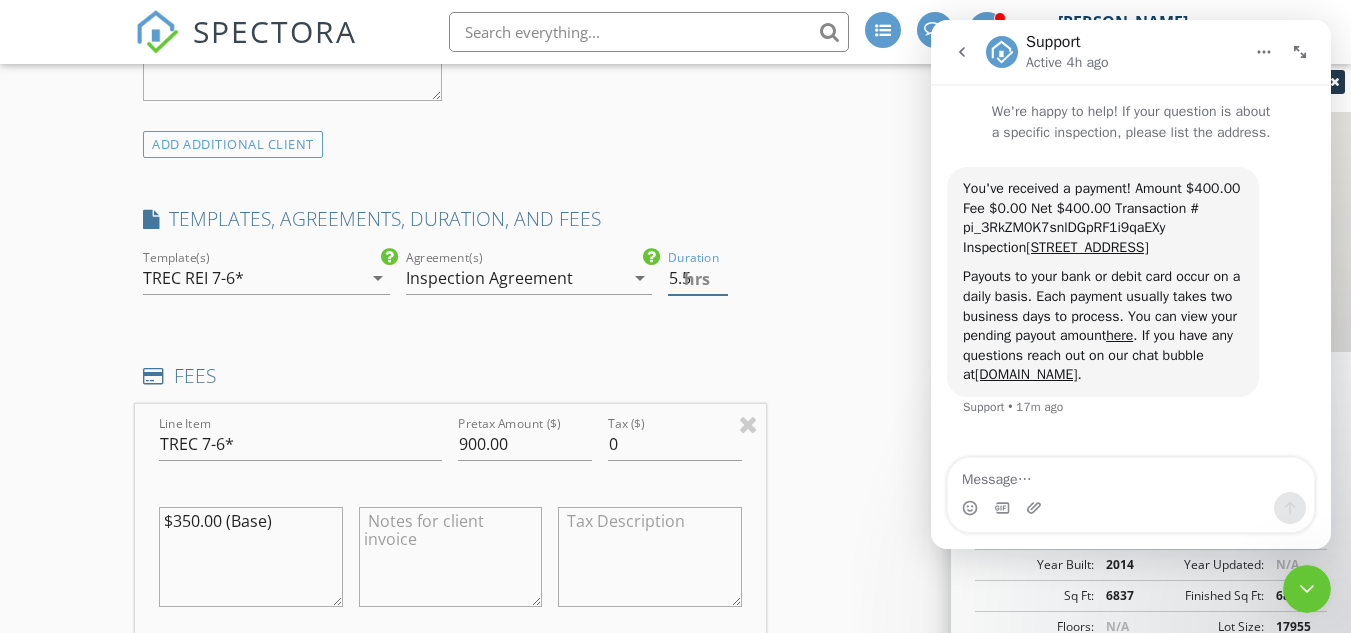 click on "5.5" at bounding box center [697, 278] 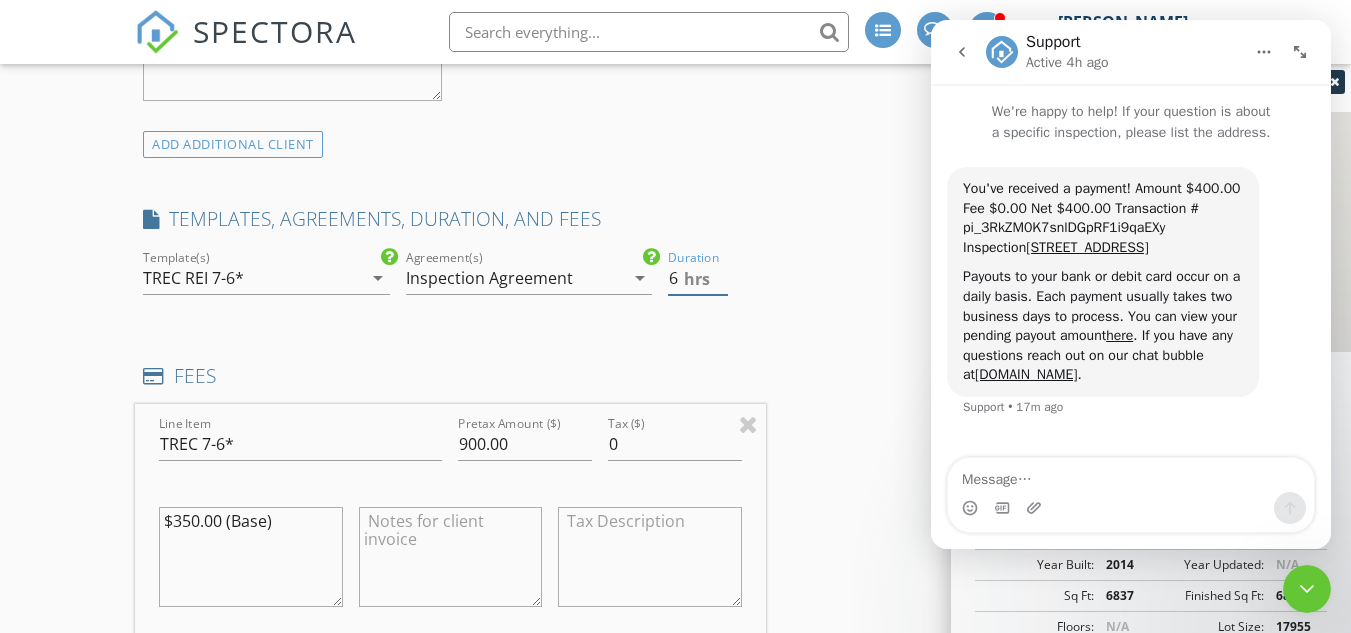 type on "6" 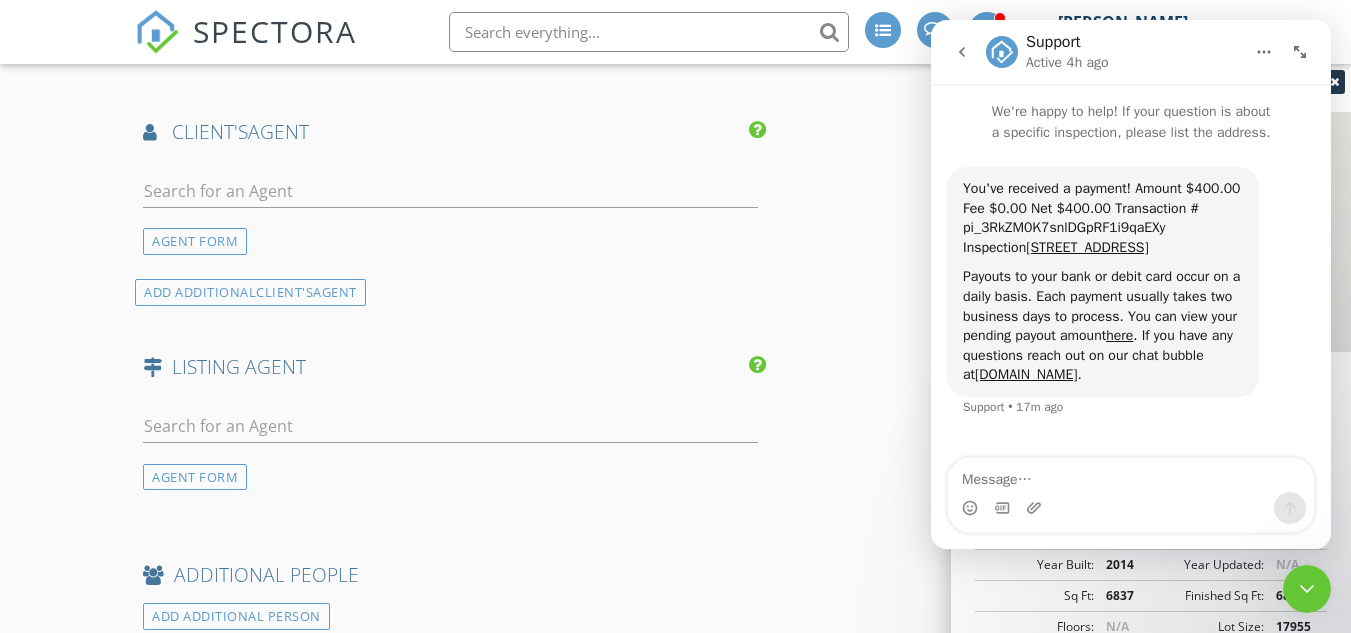 scroll, scrollTop: 2600, scrollLeft: 0, axis: vertical 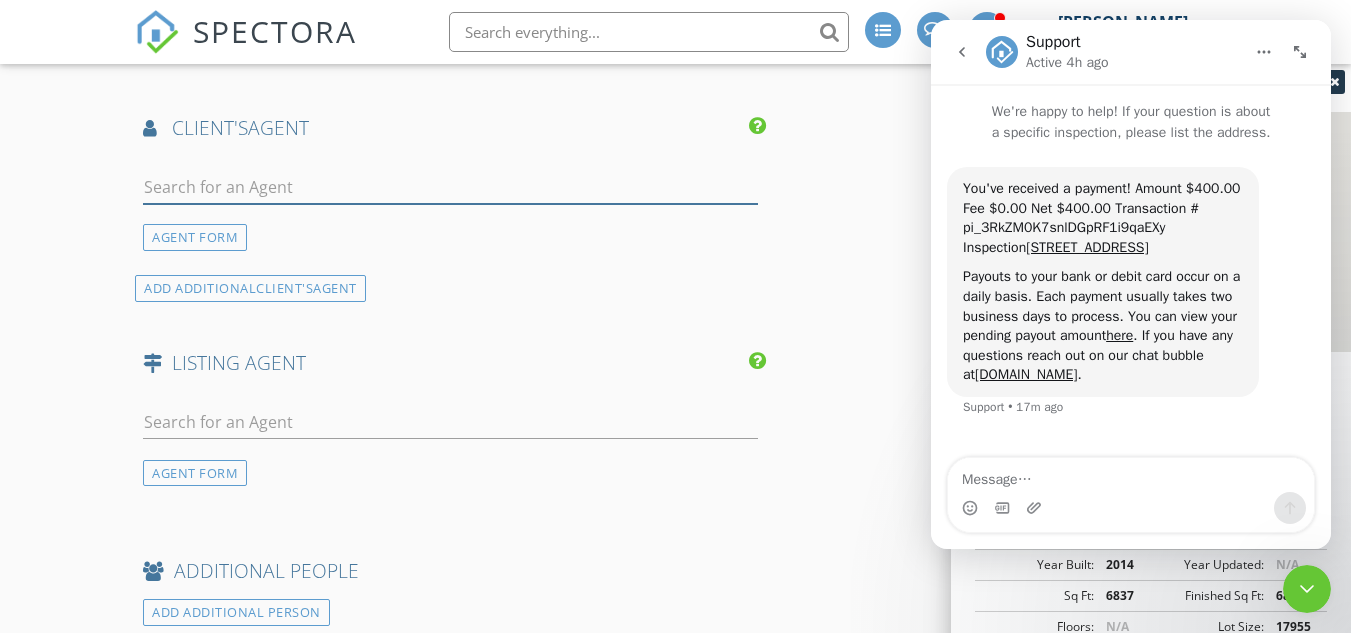 click at bounding box center [450, 187] 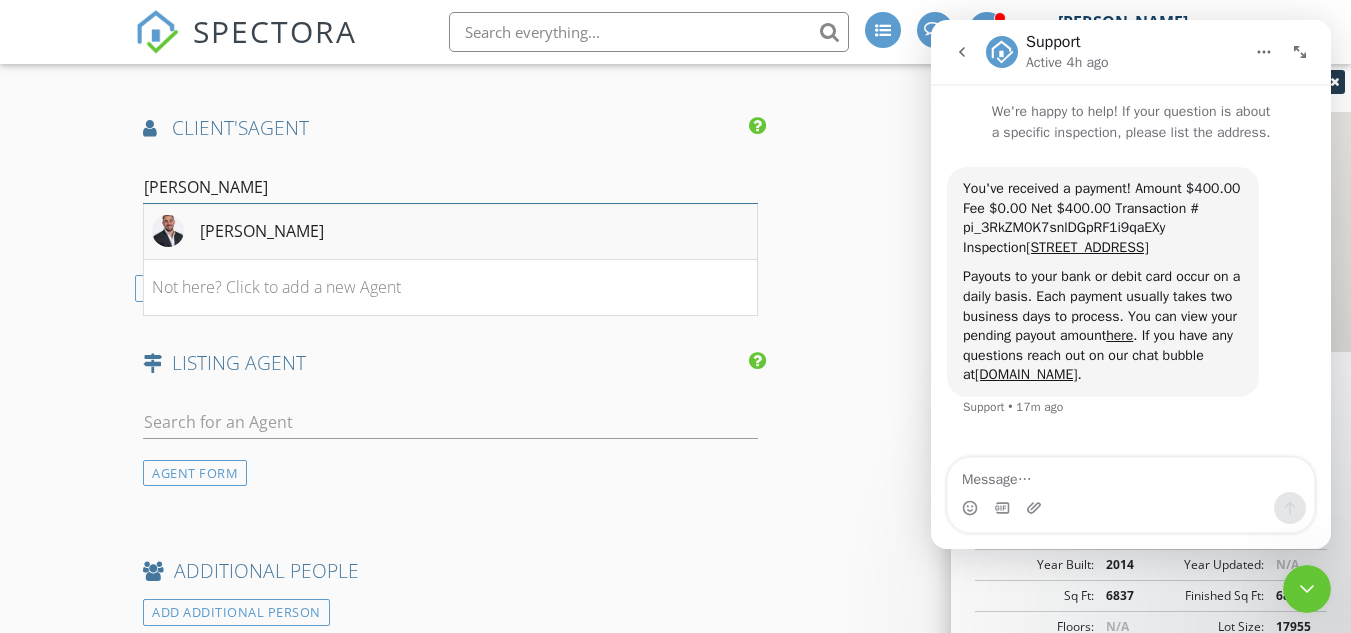 type on "Eri" 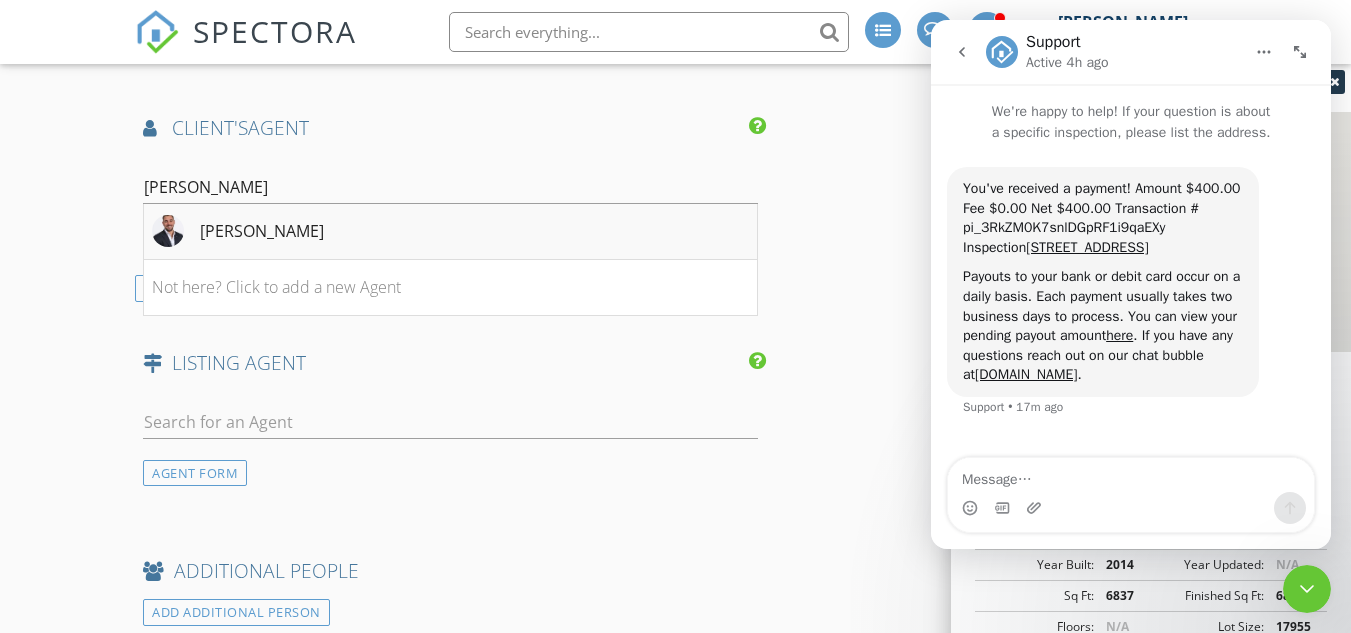 click on "Eric narosov" at bounding box center [262, 231] 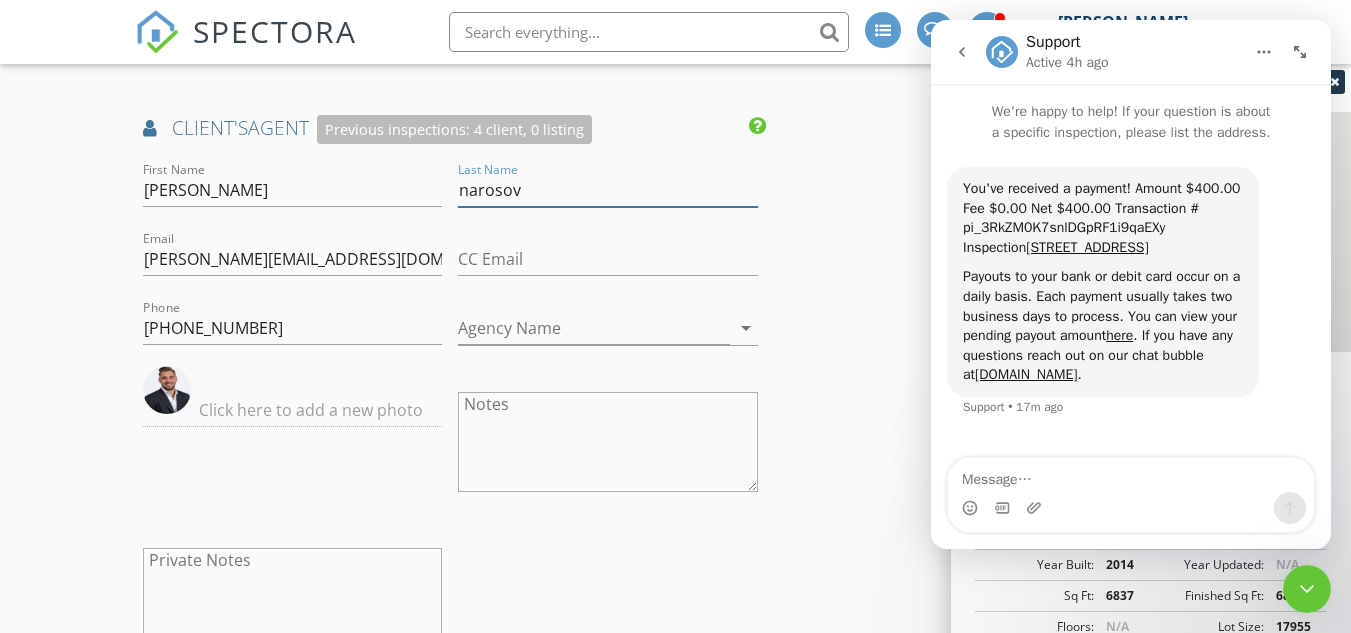 click on "narosov" at bounding box center (607, 190) 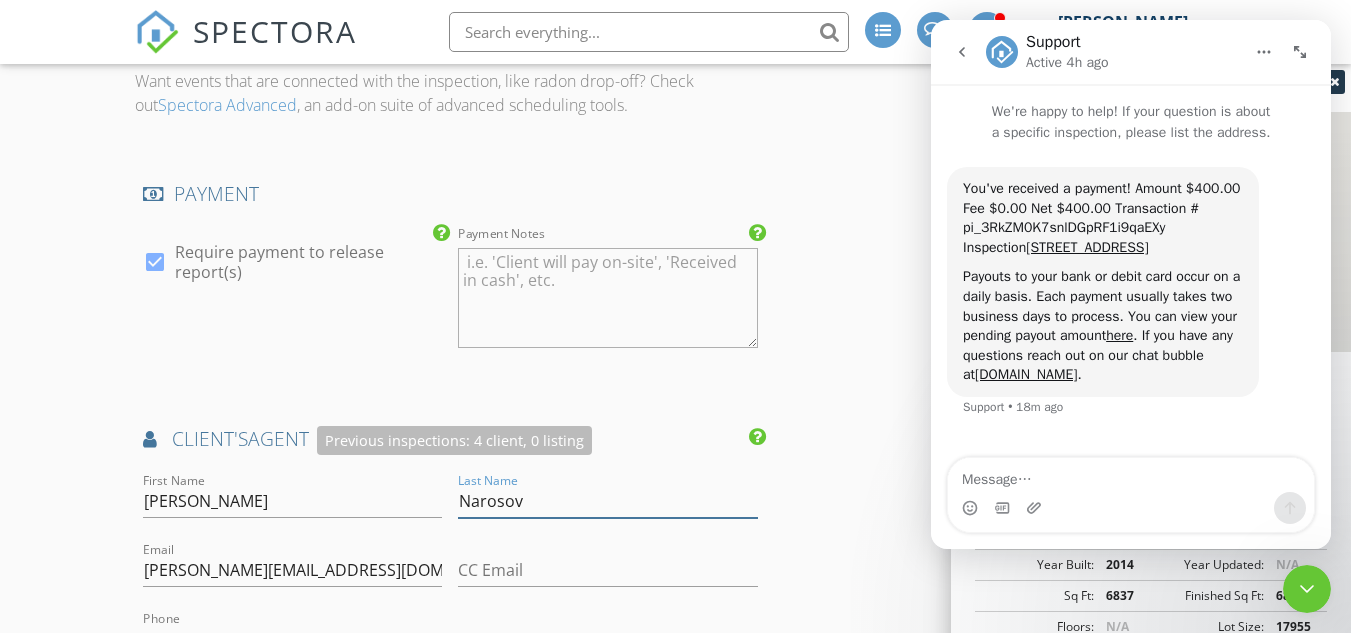 scroll, scrollTop: 2400, scrollLeft: 0, axis: vertical 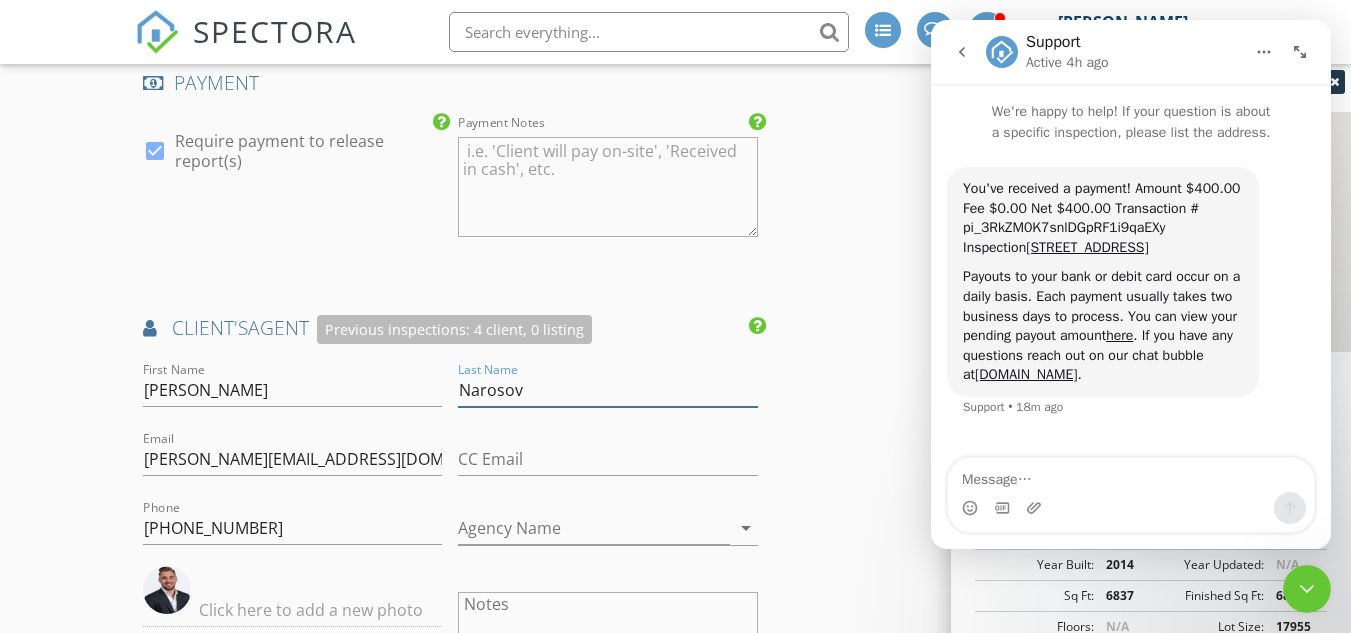 type on "Narosov" 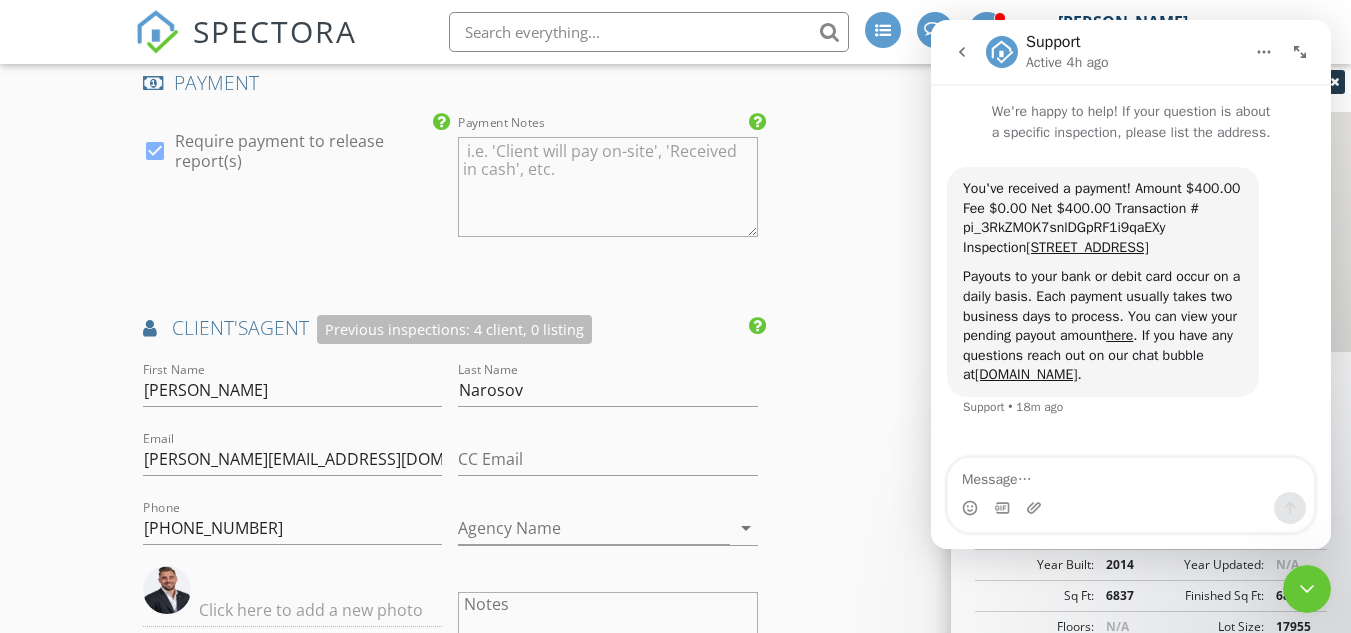 click on "INSPECTOR(S)
check_box   Butch Lem   PRIMARY   Butch Lem arrow_drop_down   check_box_outline_blank Butch Lem specifically requested
Date/Time
07/16/2025 9:00 AM
Location
Address Search       Address 3912 Broadmoor Way   Unit   City Frisco   State TX   Zip 75034   County Denton     Square Feet 6837   Year Built 2014   Foundation Slab arrow_drop_down     Butch Lem     3.3 miles     (8 minutes)
client
check_box Enable Client CC email for this inspection   Client Search     check_box_outline_blank Client is a Company/Organization     First Name Josh   Last Name Chandler   Email josh@joshchandler.net   CC Email Jose@thelimagroup.com, sobelima@yahoo.com   Phone 940-391-8954           Notes   Private Notes
ADD ADDITIONAL client
SERVICES
check_box_outline_blank         check_box" at bounding box center [675, -19] 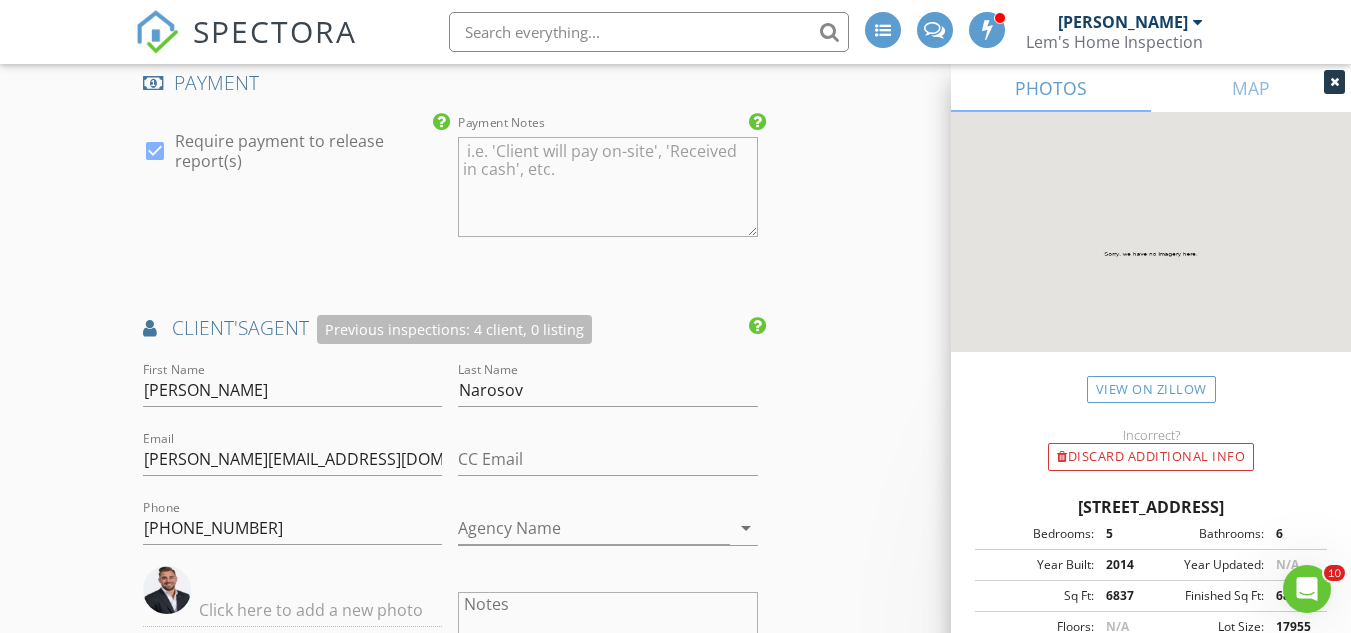 scroll, scrollTop: 0, scrollLeft: 0, axis: both 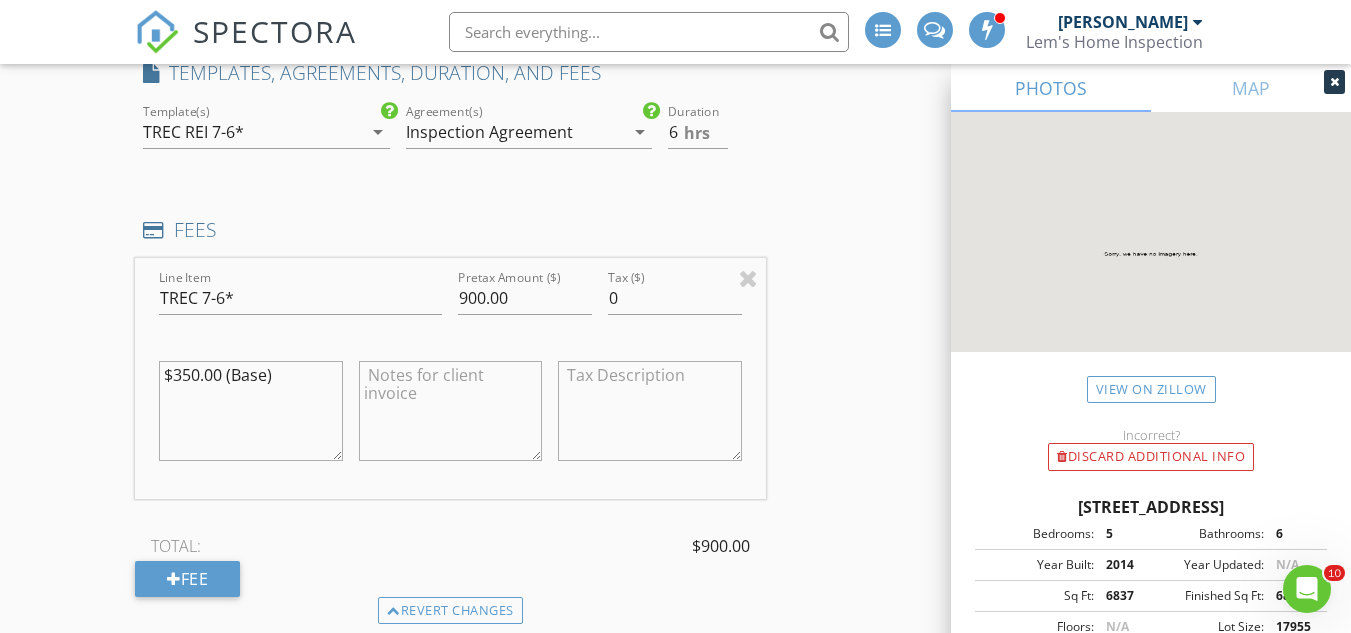 click on "INSPECTOR(S)
check_box   Butch Lem   PRIMARY   Butch Lem arrow_drop_down   check_box_outline_blank Butch Lem specifically requested
Date/Time
07/16/2025 9:00 AM
Location
Address Search       Address 3912 Broadmoor Way   Unit   City Frisco   State TX   Zip 75034   County Denton     Square Feet 6837   Year Built 2014   Foundation Slab arrow_drop_down     Butch Lem     3.3 miles     (8 minutes)
client
check_box Enable Client CC email for this inspection   Client Search     check_box_outline_blank Client is a Company/Organization     First Name Josh   Last Name Chandler   Email josh@joshchandler.net   CC Email Jose@thelimagroup.com, sobelima@yahoo.com   Phone 940-391-8954           Notes   Private Notes
ADD ADDITIONAL client
SERVICES
check_box_outline_blank         check_box" at bounding box center [675, 735] 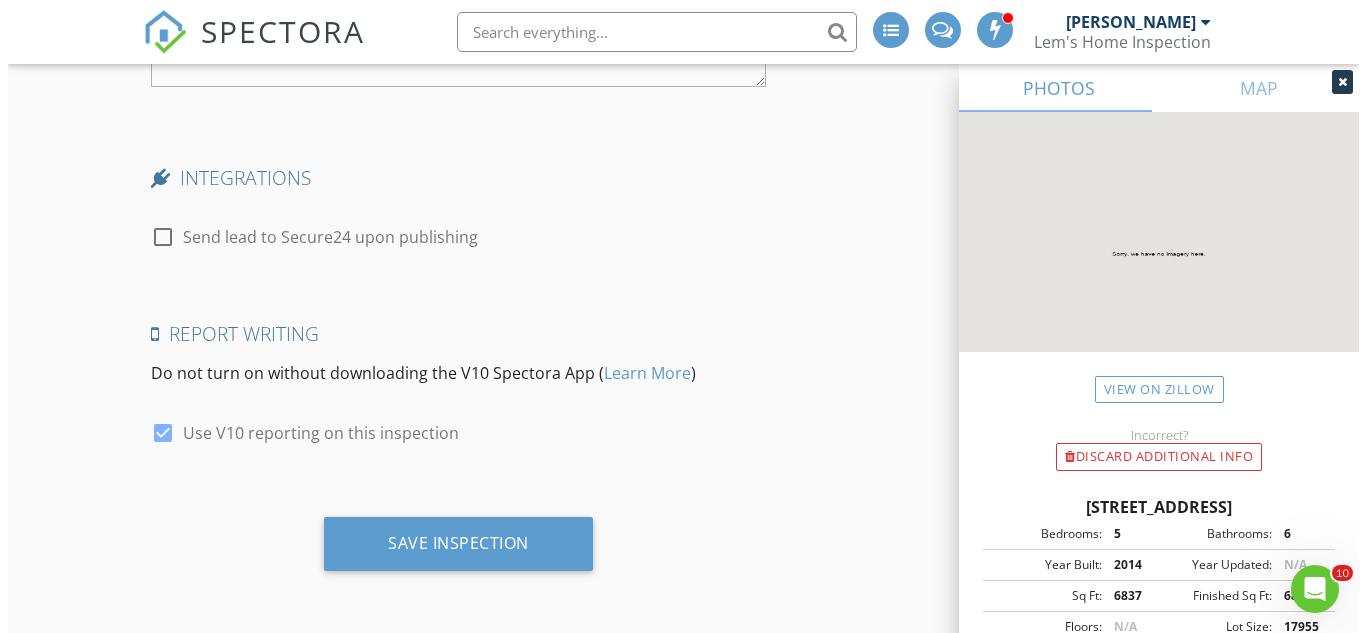 scroll, scrollTop: 3946, scrollLeft: 0, axis: vertical 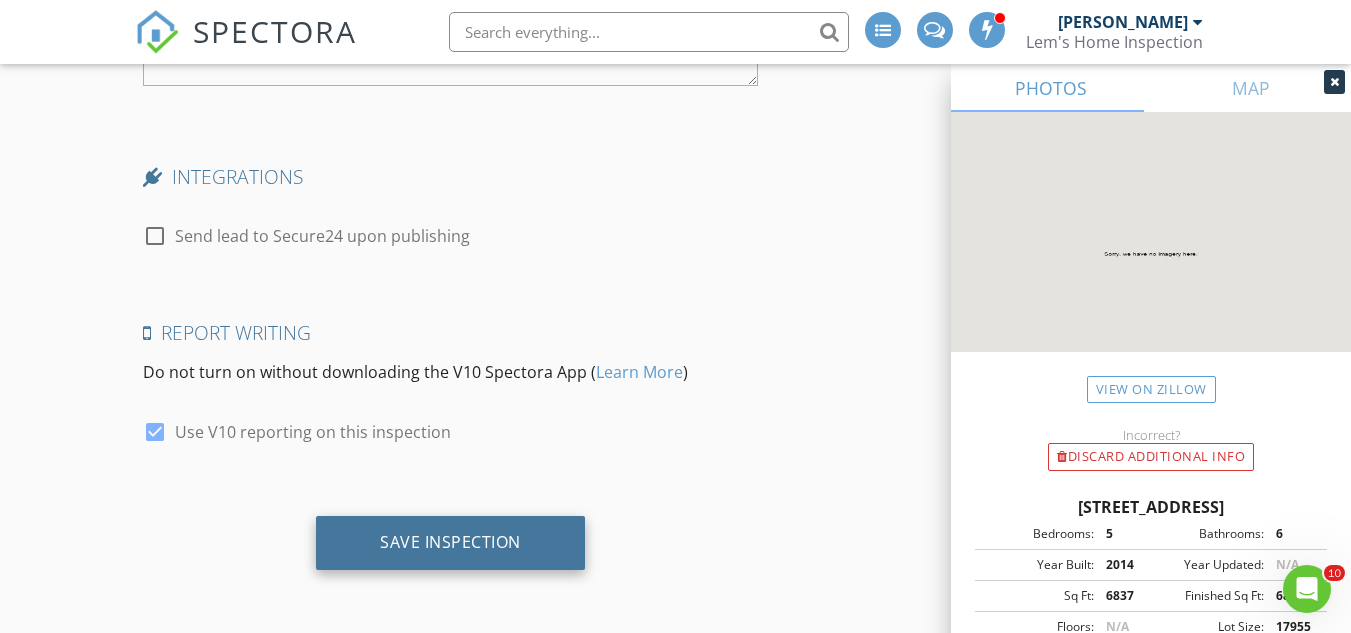 click on "Save Inspection" at bounding box center [450, 542] 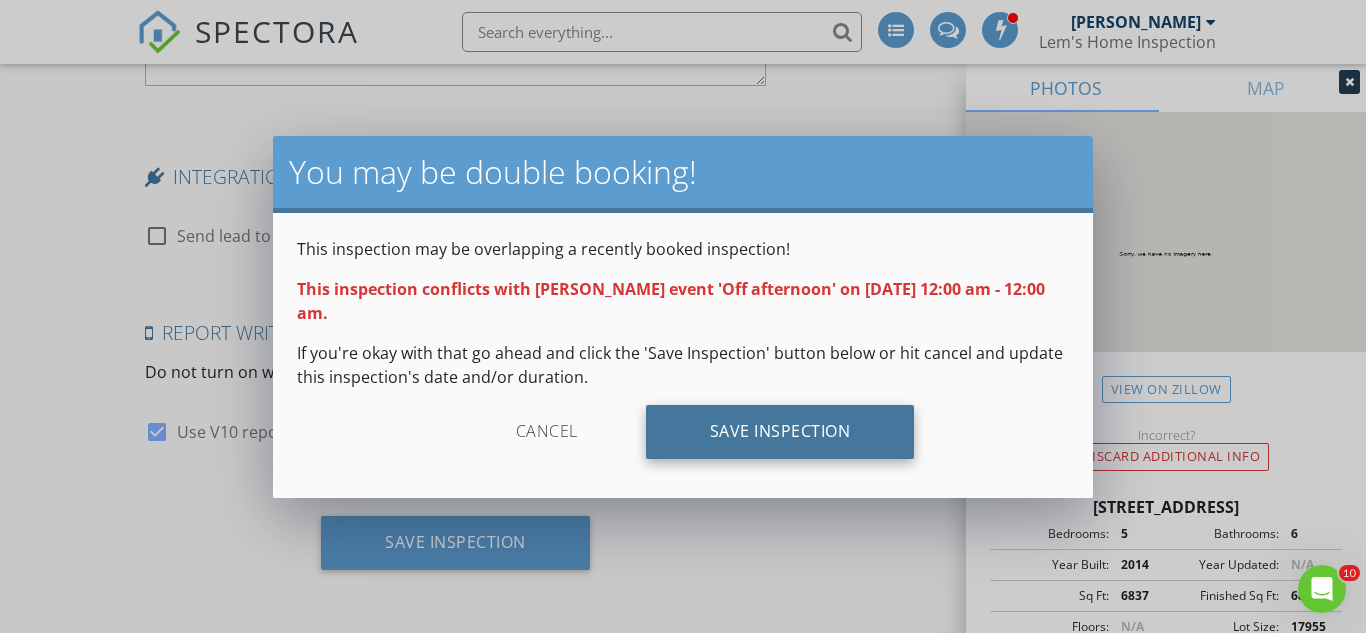 click on "Save Inspection" at bounding box center [780, 432] 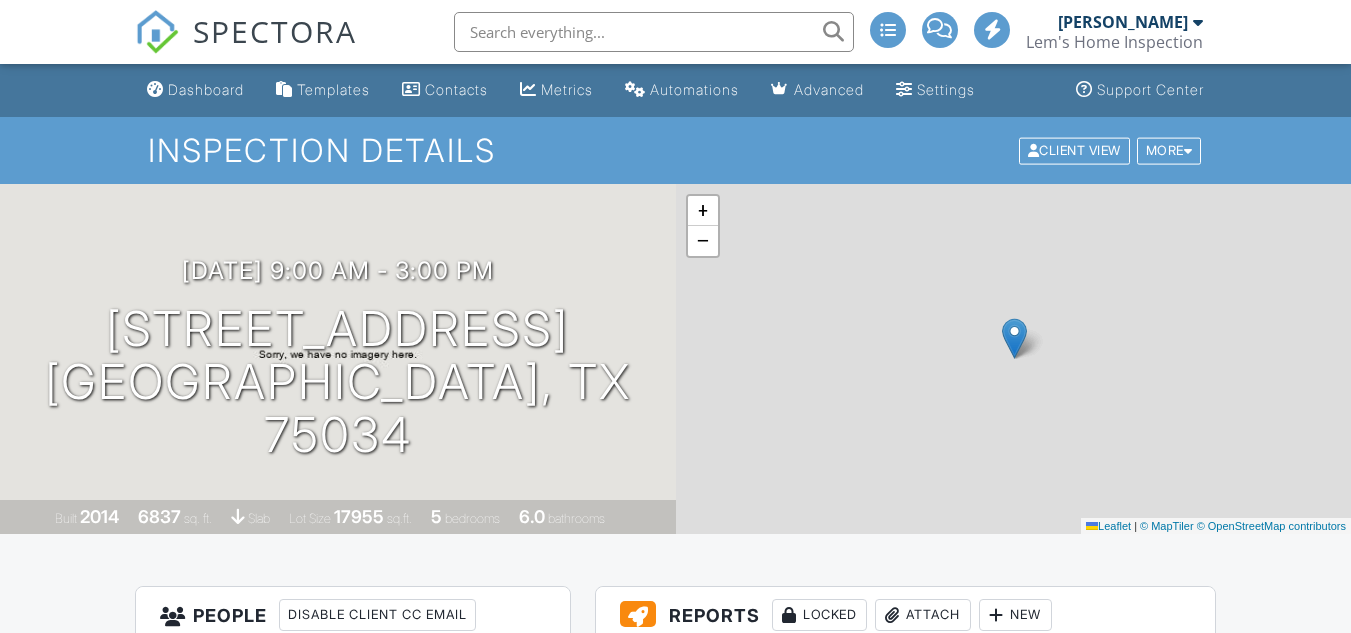 scroll, scrollTop: 0, scrollLeft: 0, axis: both 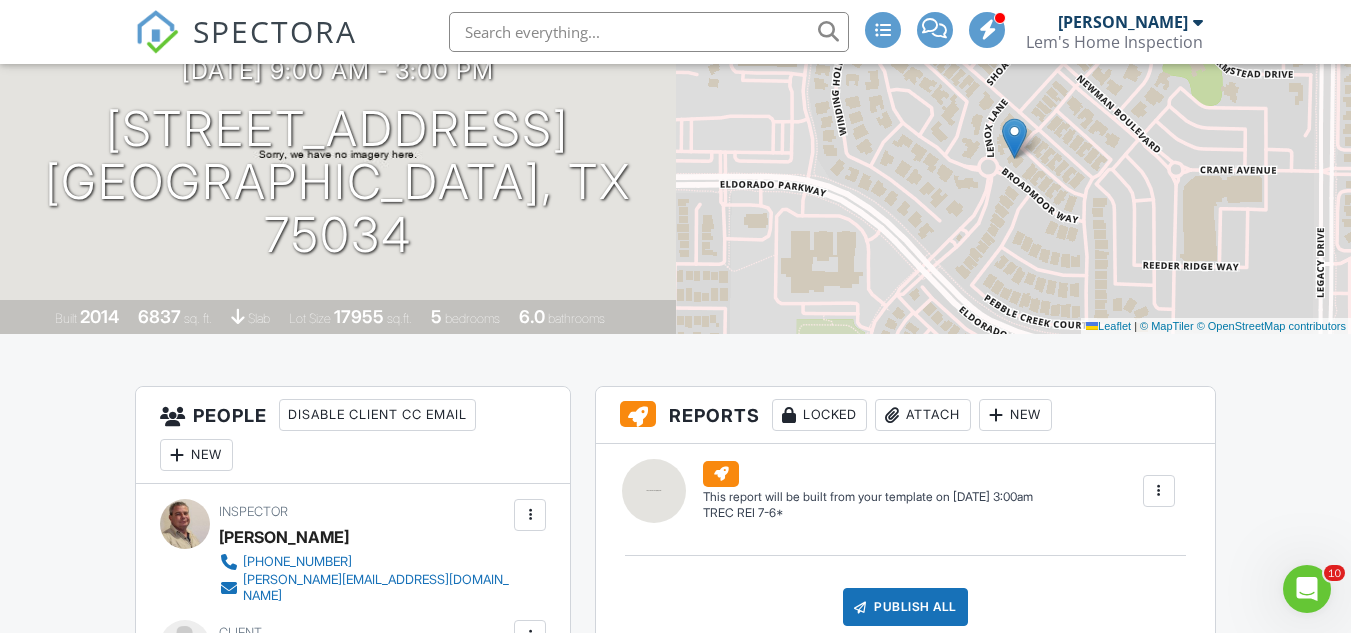 click at bounding box center [649, 32] 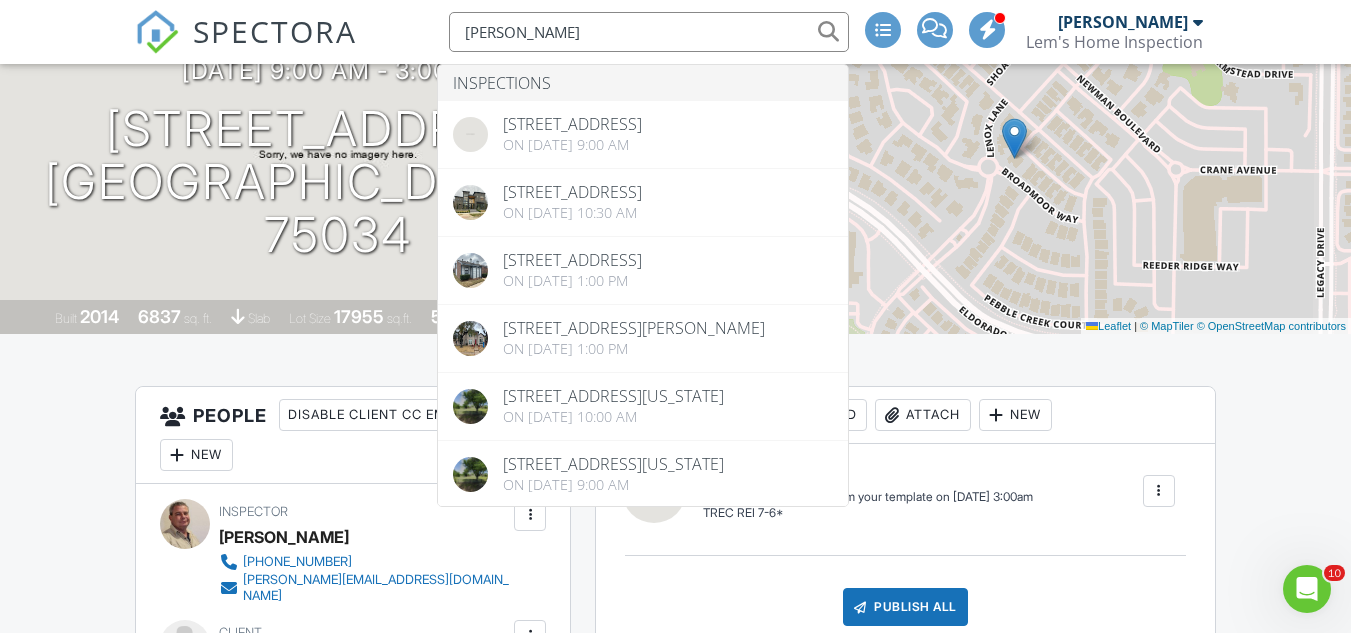 type on "Josh" 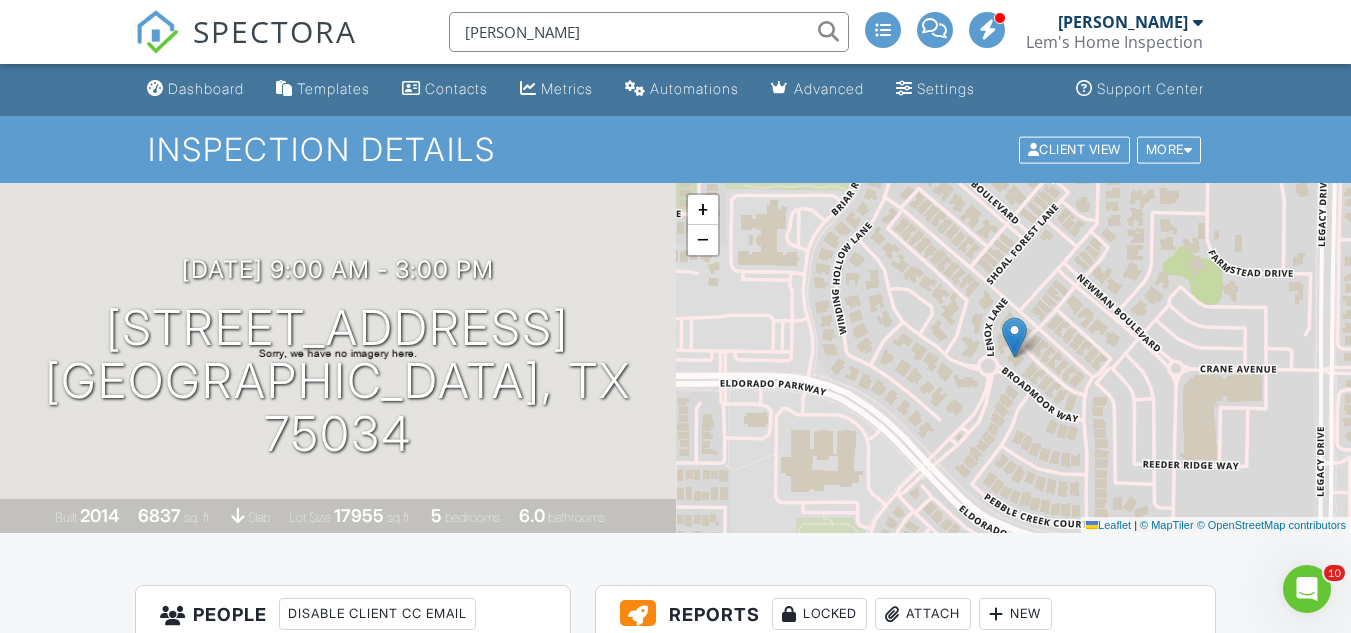 scroll, scrollTop: 0, scrollLeft: 0, axis: both 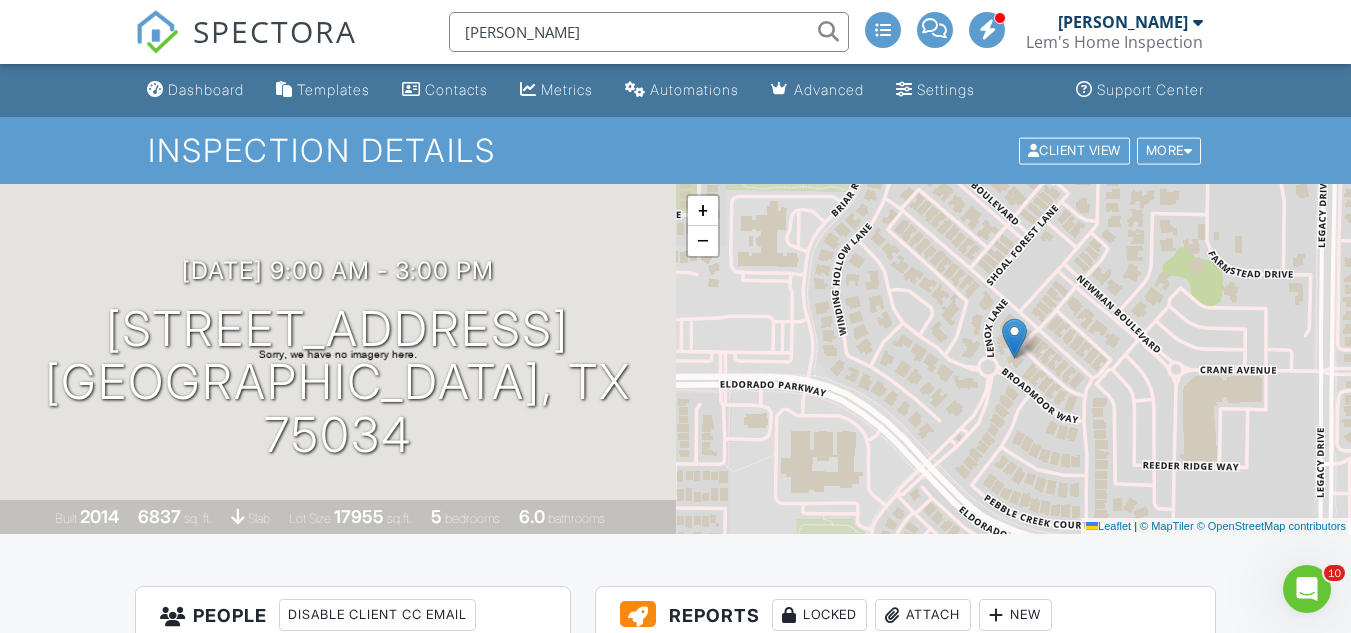 click on "[PERSON_NAME]" at bounding box center (1123, 22) 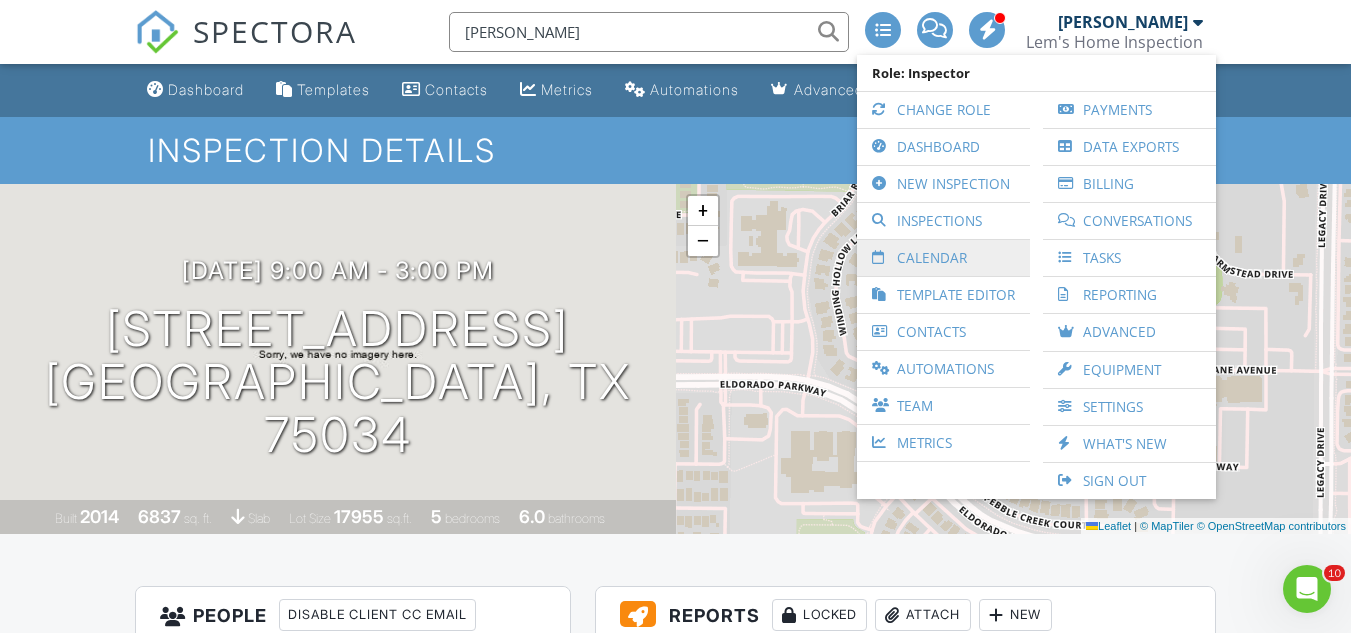 click on "Calendar" at bounding box center (943, 258) 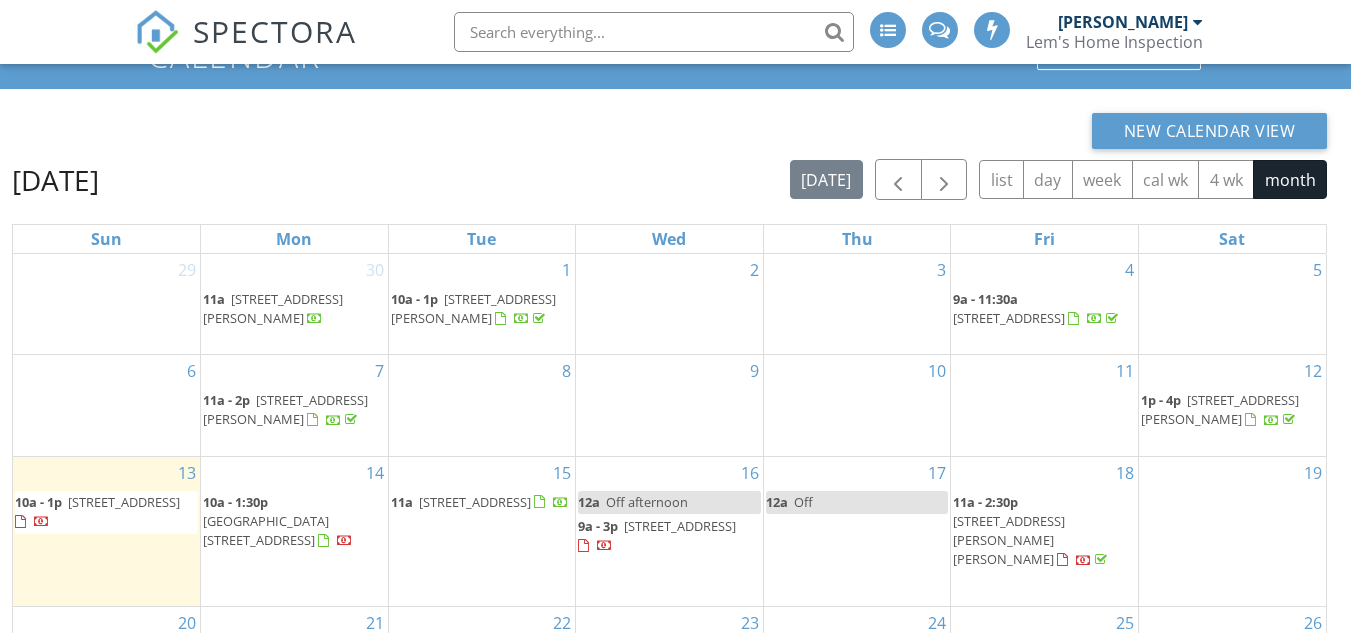 scroll, scrollTop: 125, scrollLeft: 0, axis: vertical 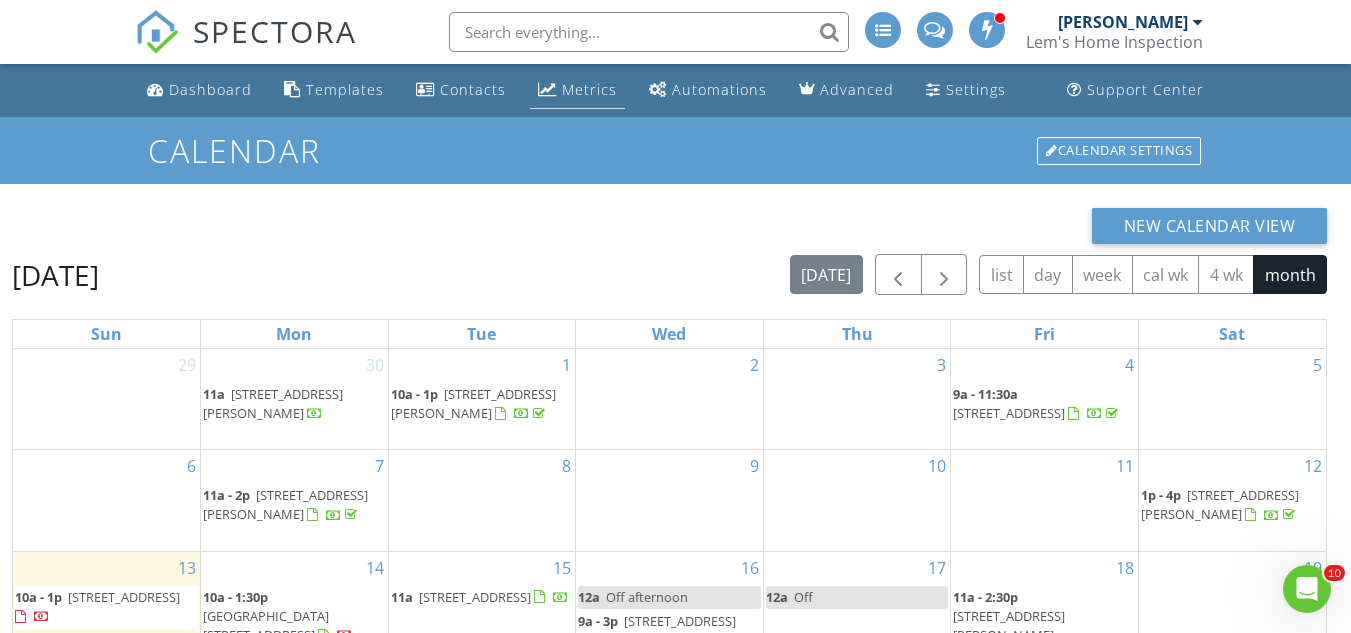 click on "Metrics" at bounding box center [589, 89] 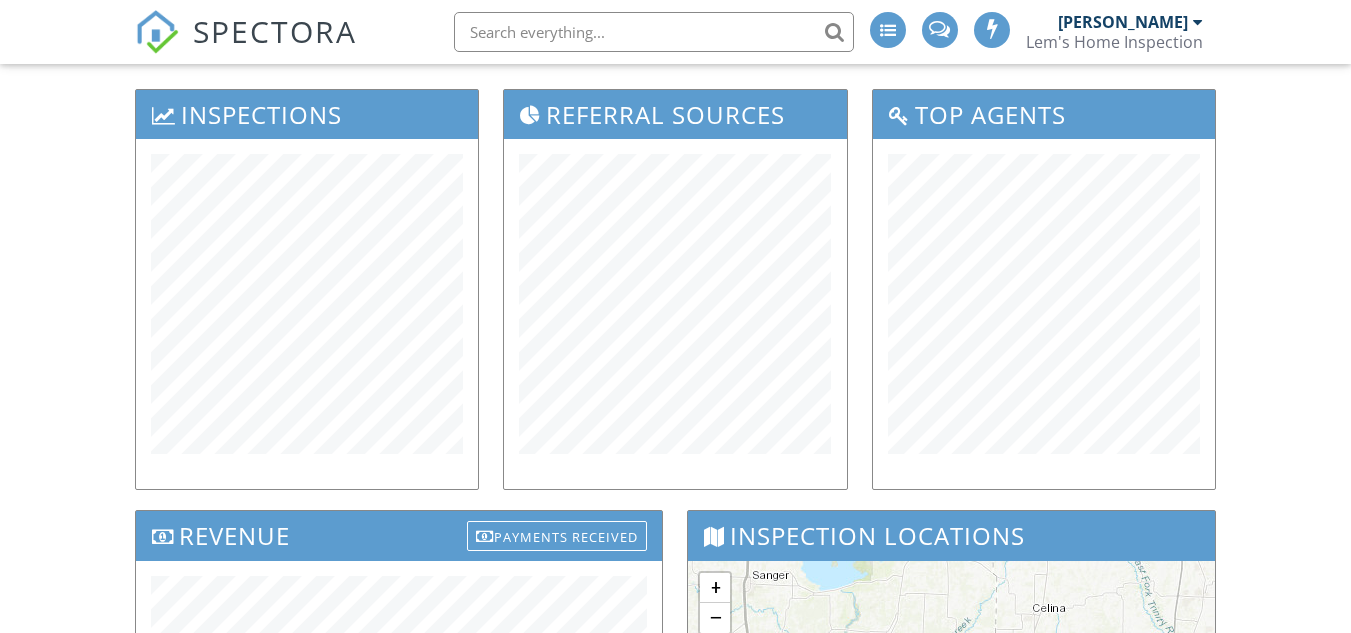 scroll, scrollTop: 600, scrollLeft: 0, axis: vertical 